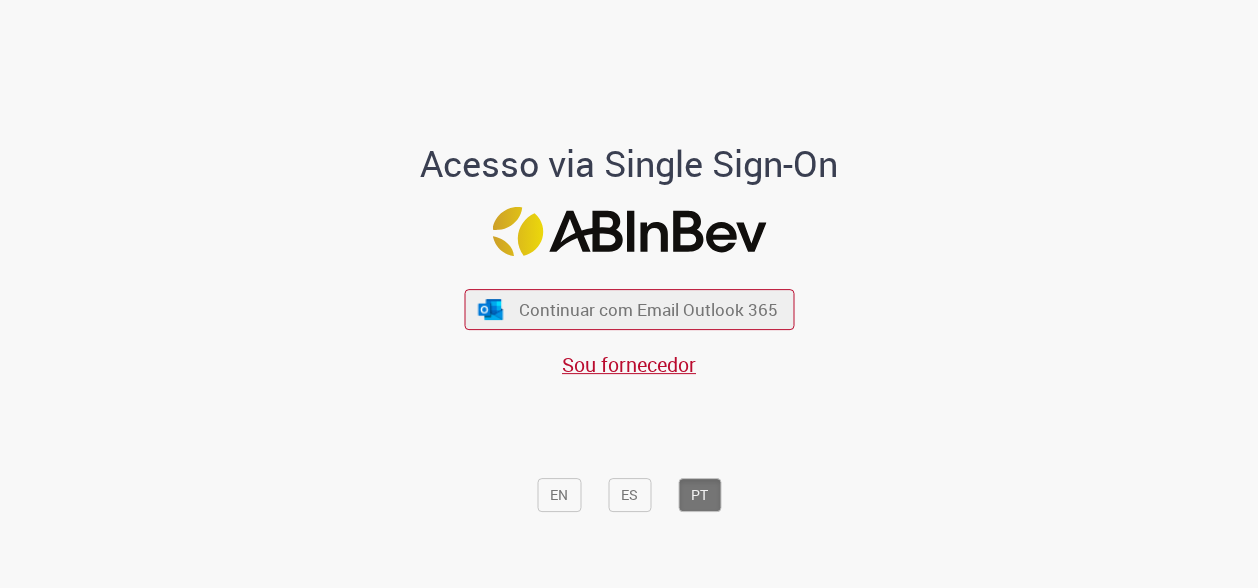 scroll, scrollTop: 0, scrollLeft: 0, axis: both 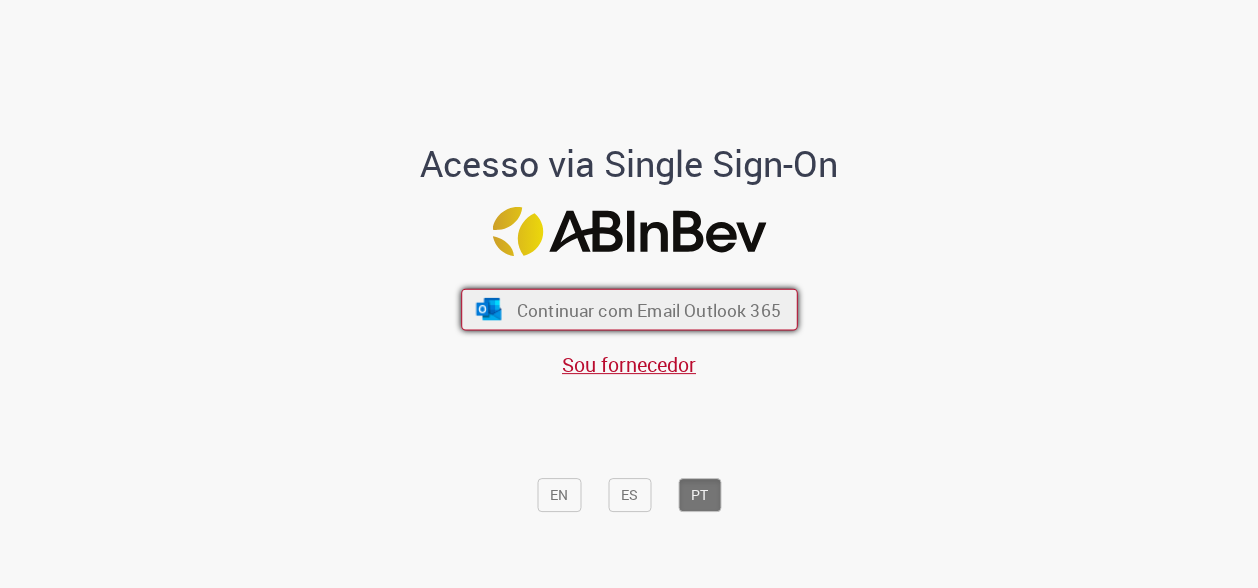 click on "Continuar com Email Outlook 365" at bounding box center [648, 309] 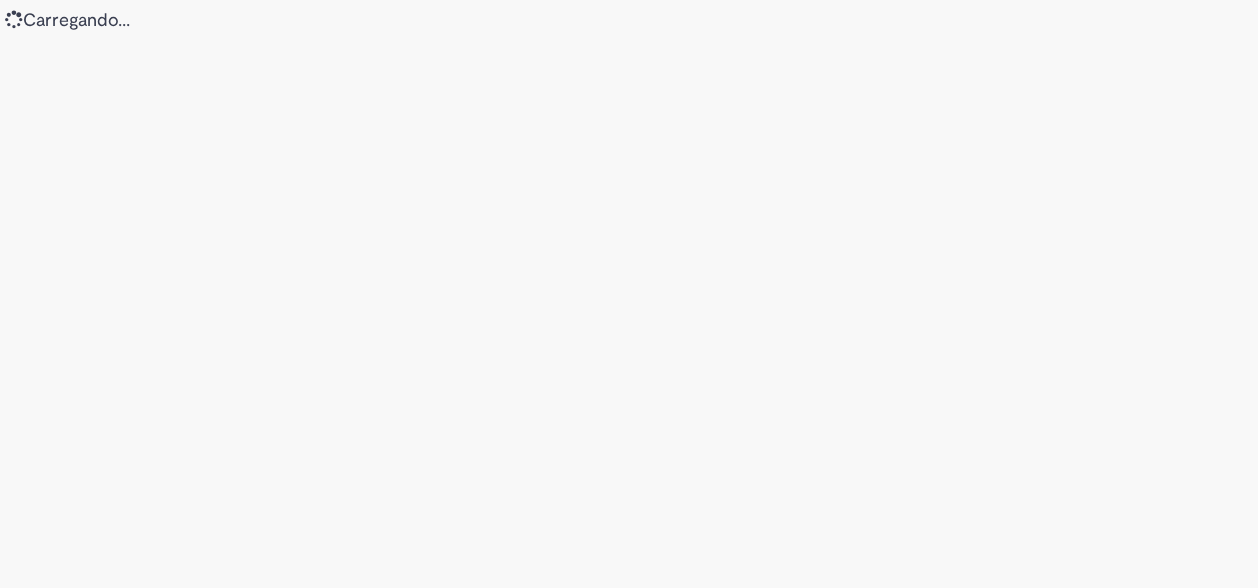 scroll, scrollTop: 0, scrollLeft: 0, axis: both 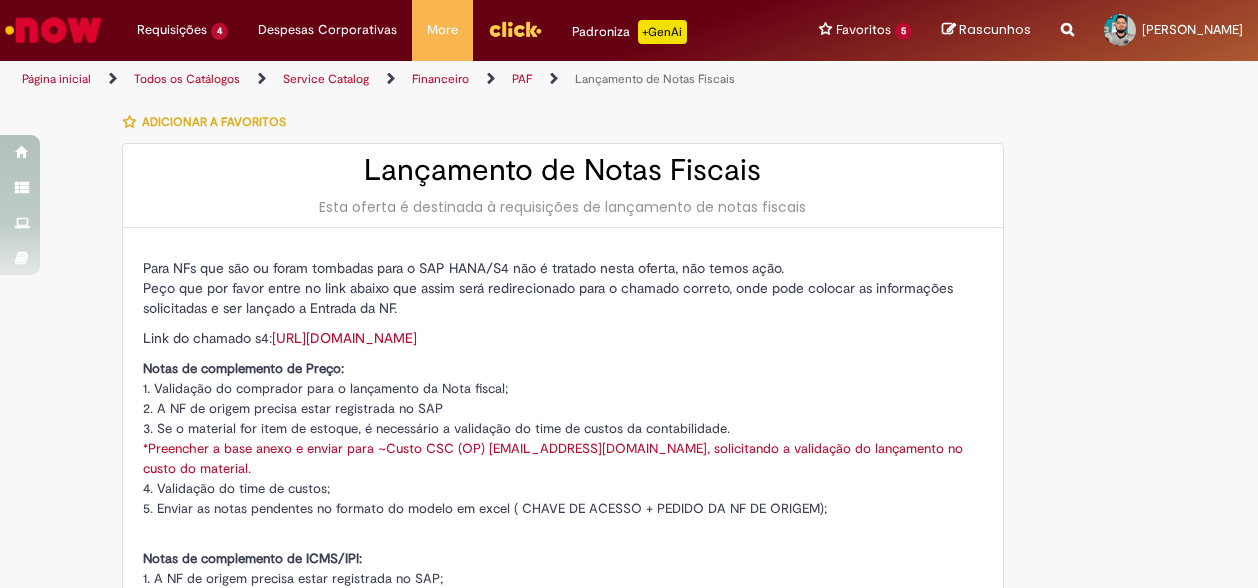 type on "********" 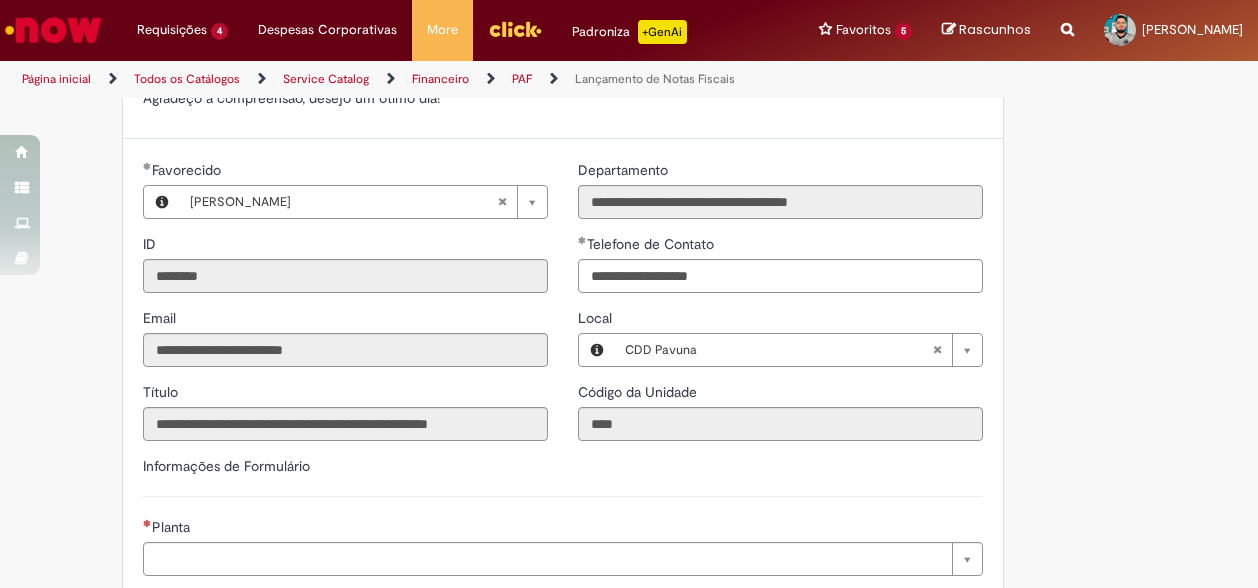 scroll, scrollTop: 1000, scrollLeft: 0, axis: vertical 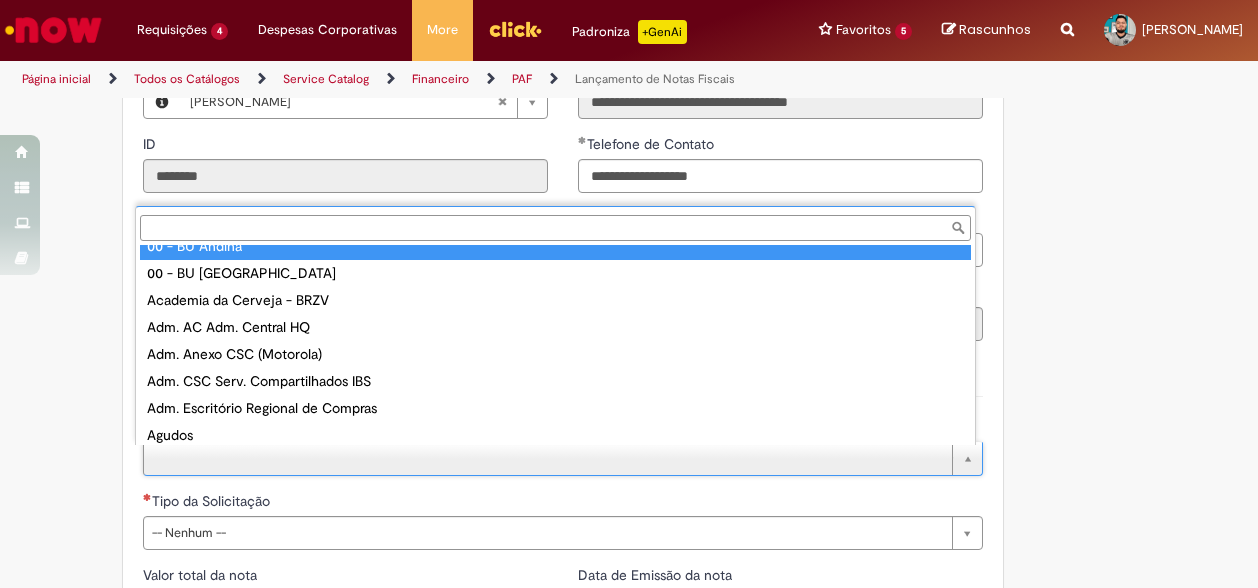 type on "*" 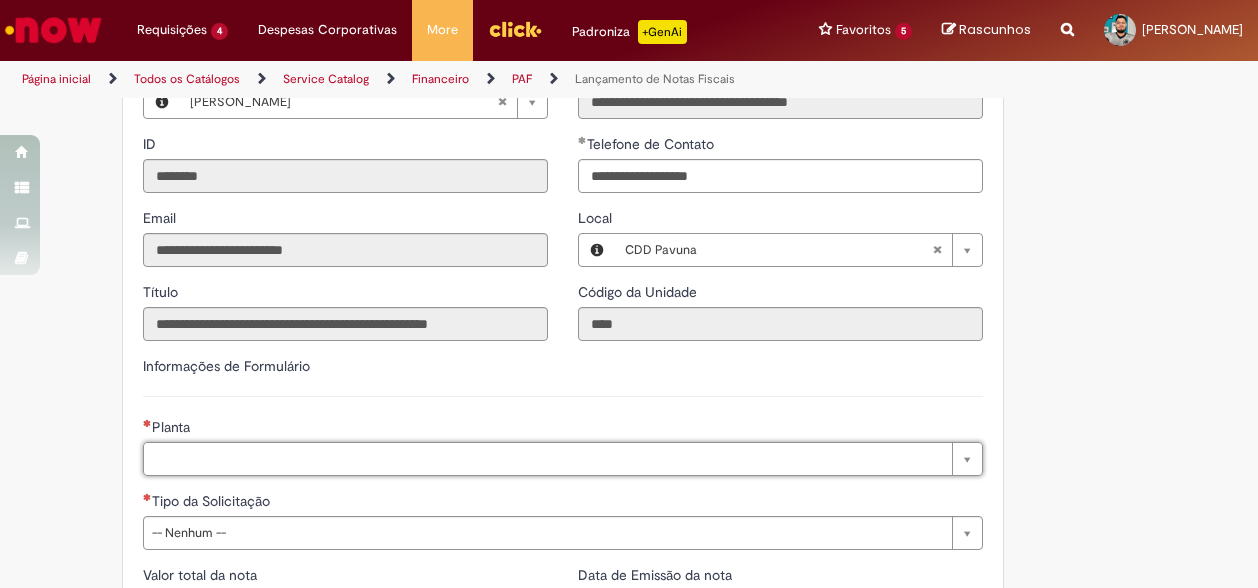 type on "*" 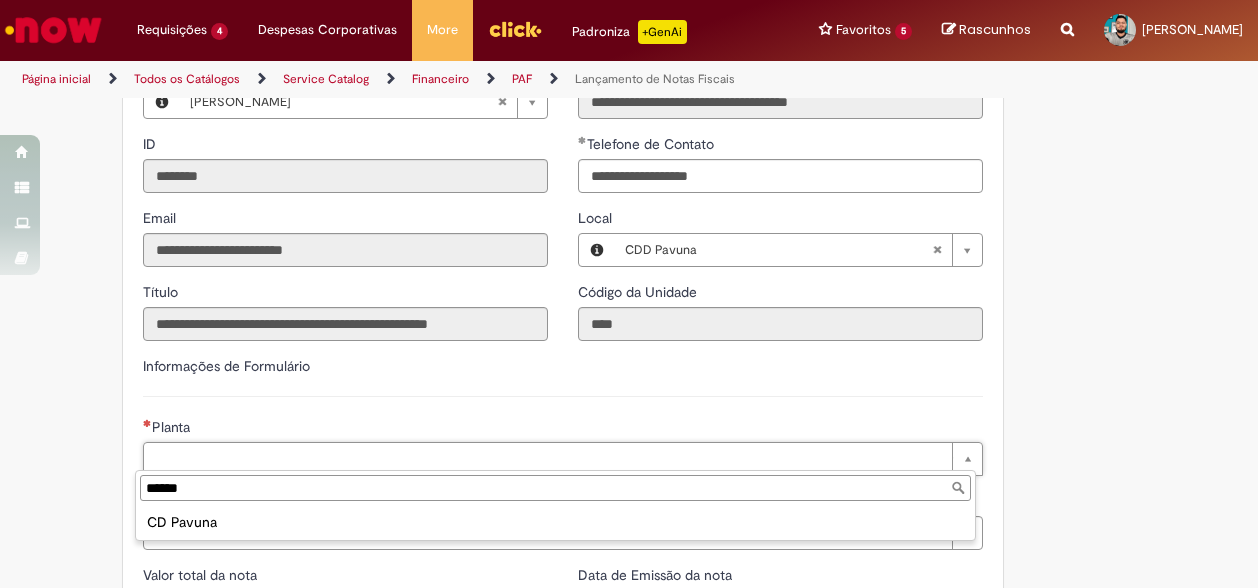 type on "******" 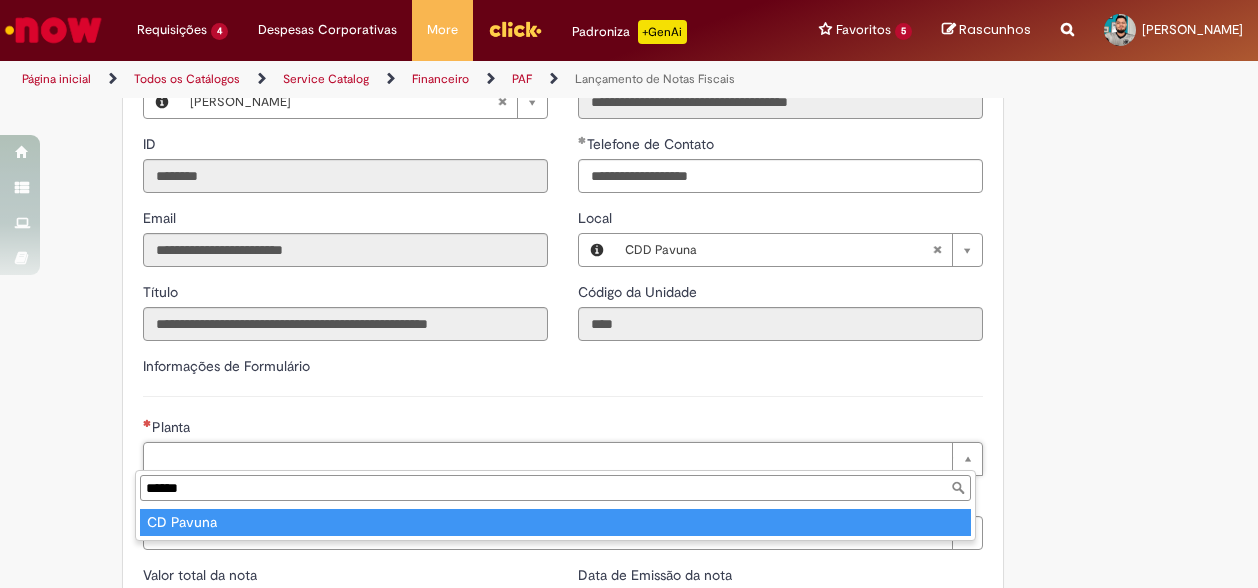 type on "*********" 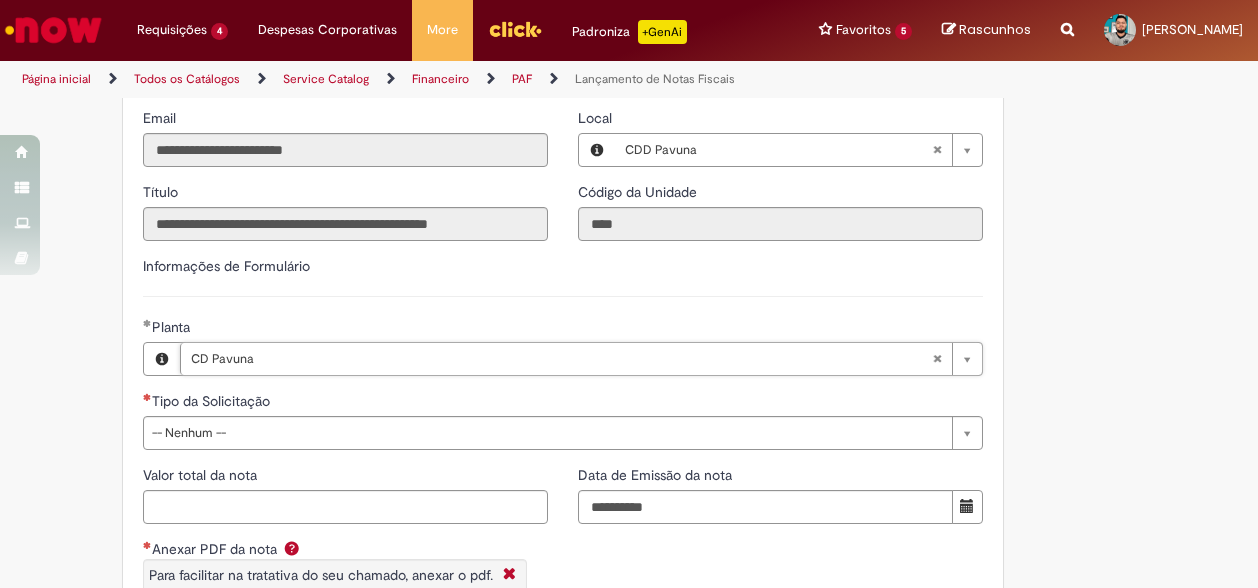 scroll, scrollTop: 1200, scrollLeft: 0, axis: vertical 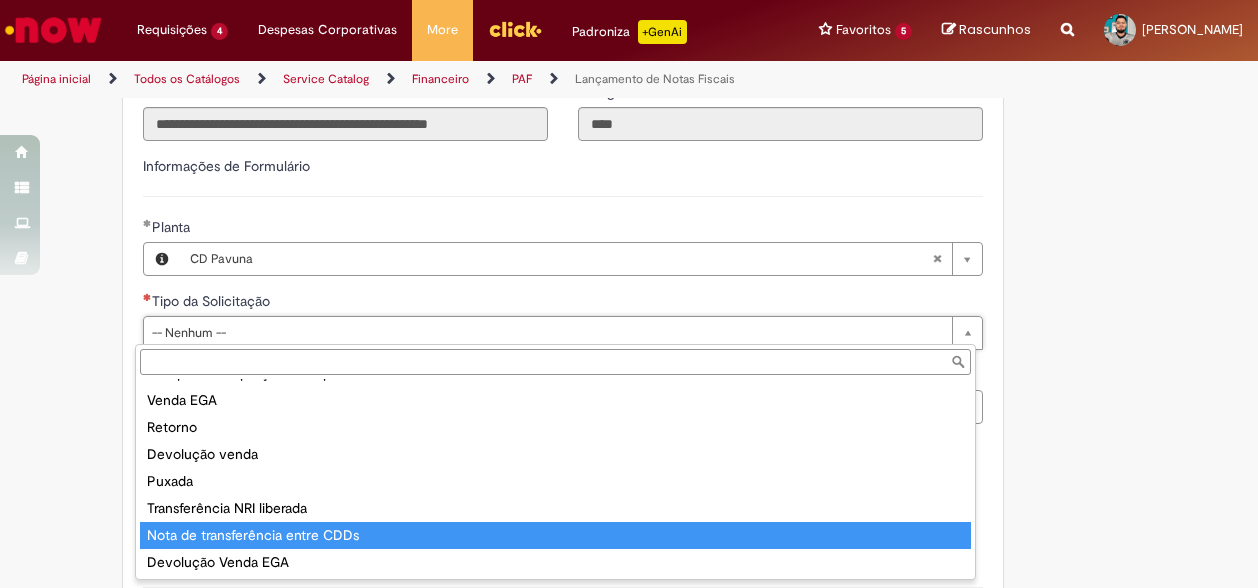 type on "**********" 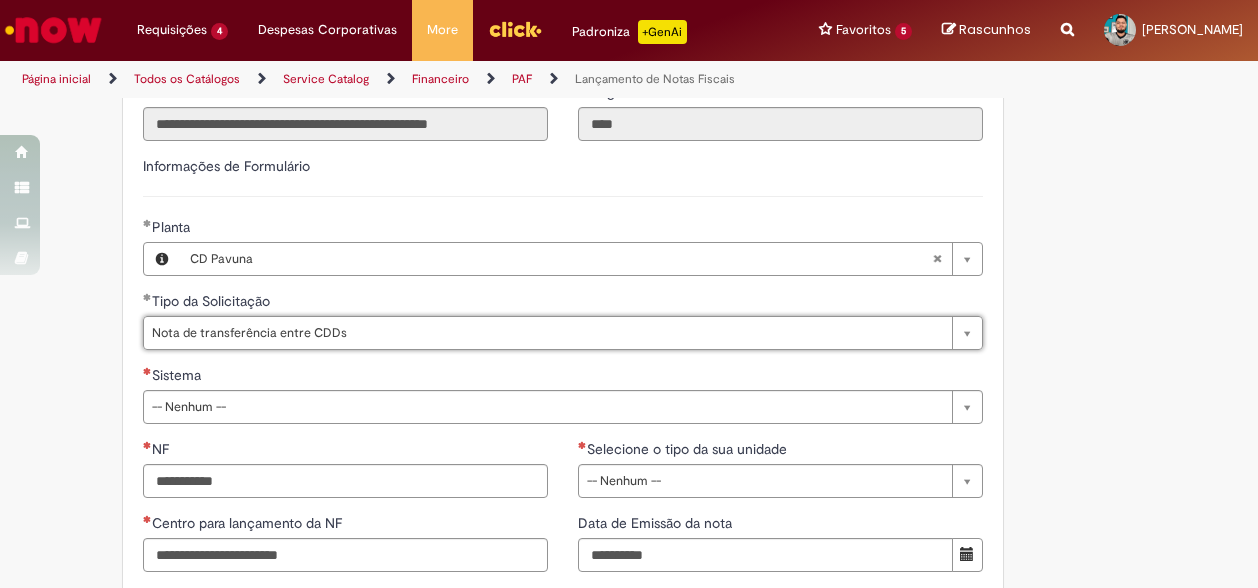 scroll, scrollTop: 1300, scrollLeft: 0, axis: vertical 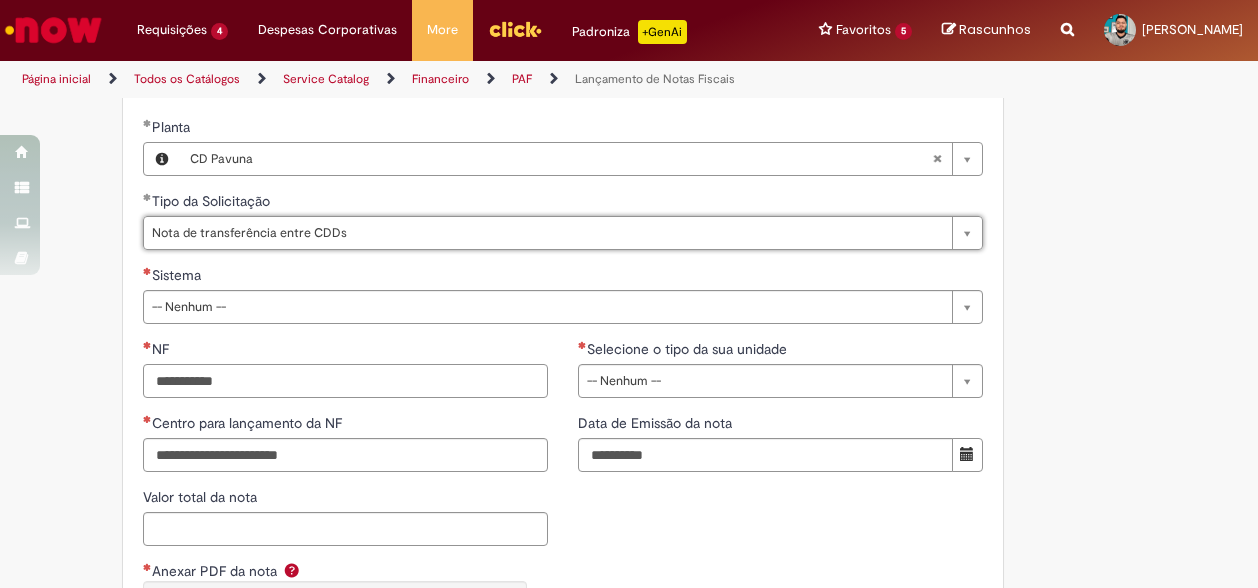 click on "NF" at bounding box center (345, 381) 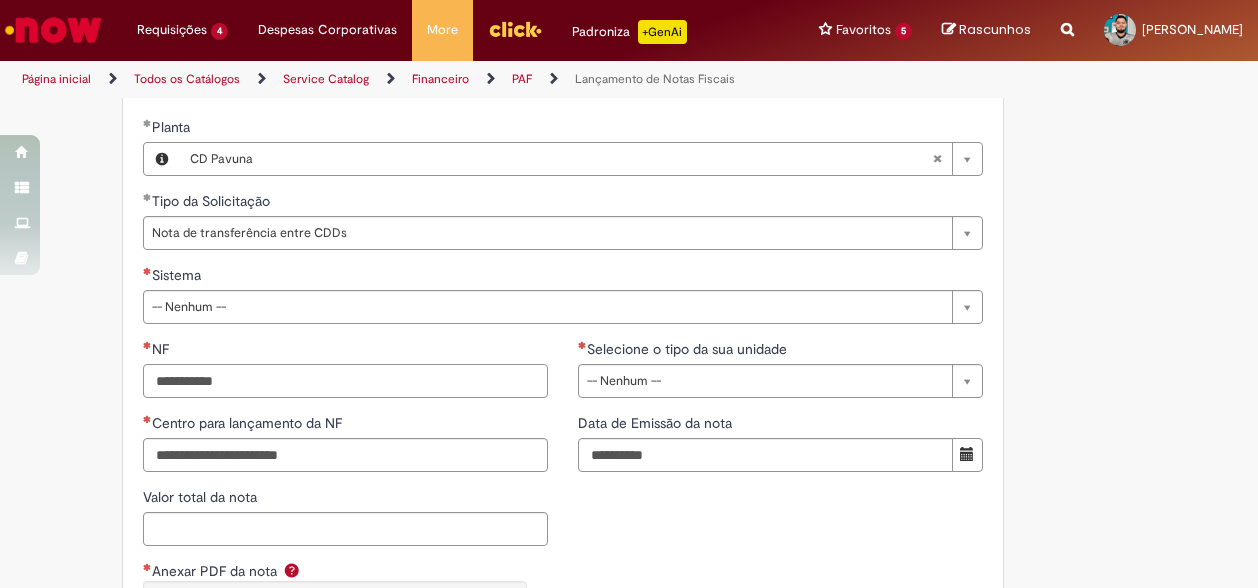 paste on "******" 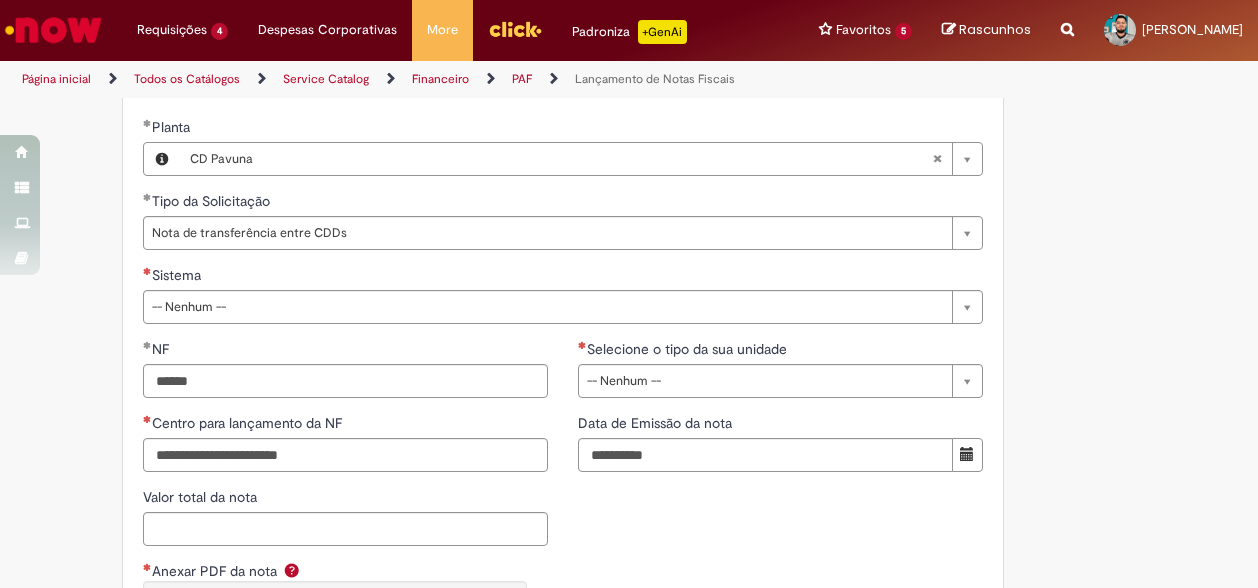 type on "*********" 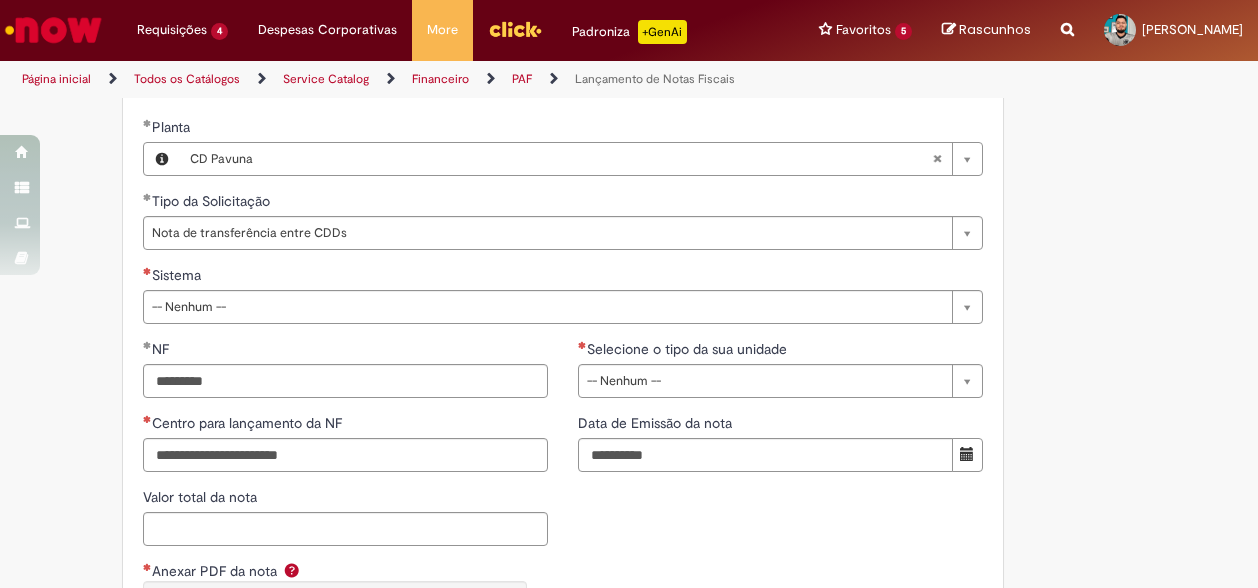 click on "NF" at bounding box center (345, 351) 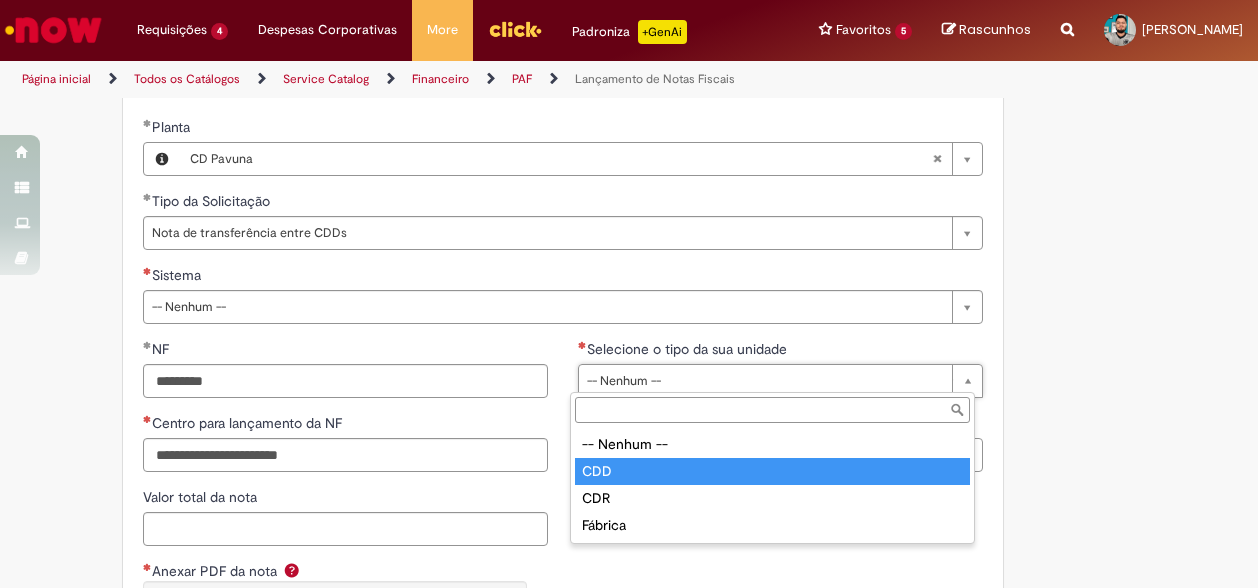 type on "***" 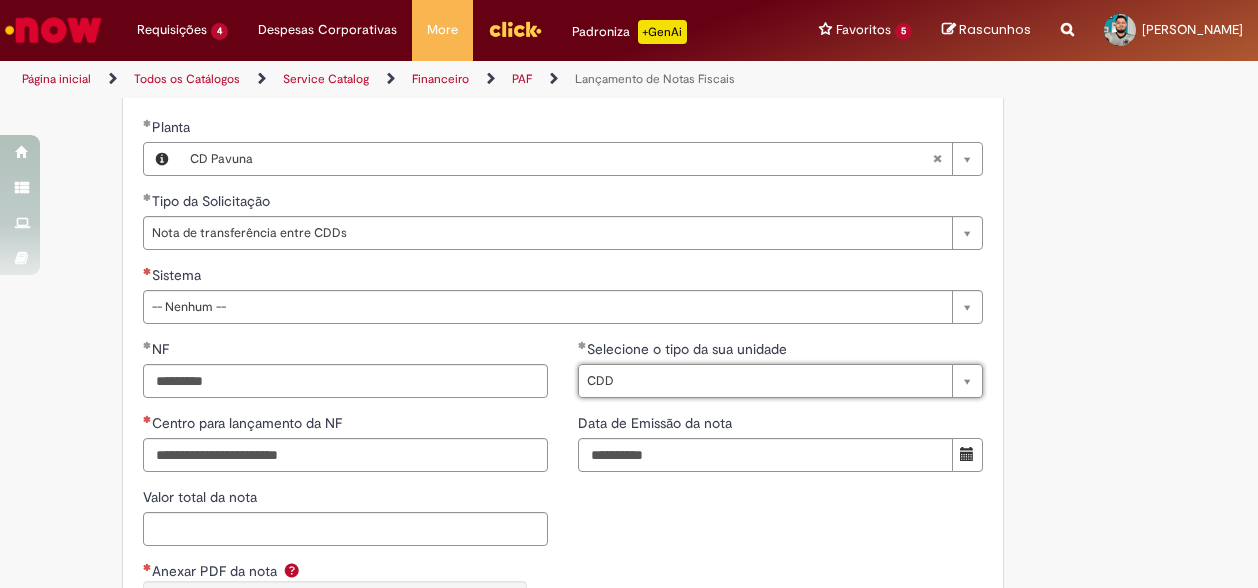 click on "**********" at bounding box center (563, 197) 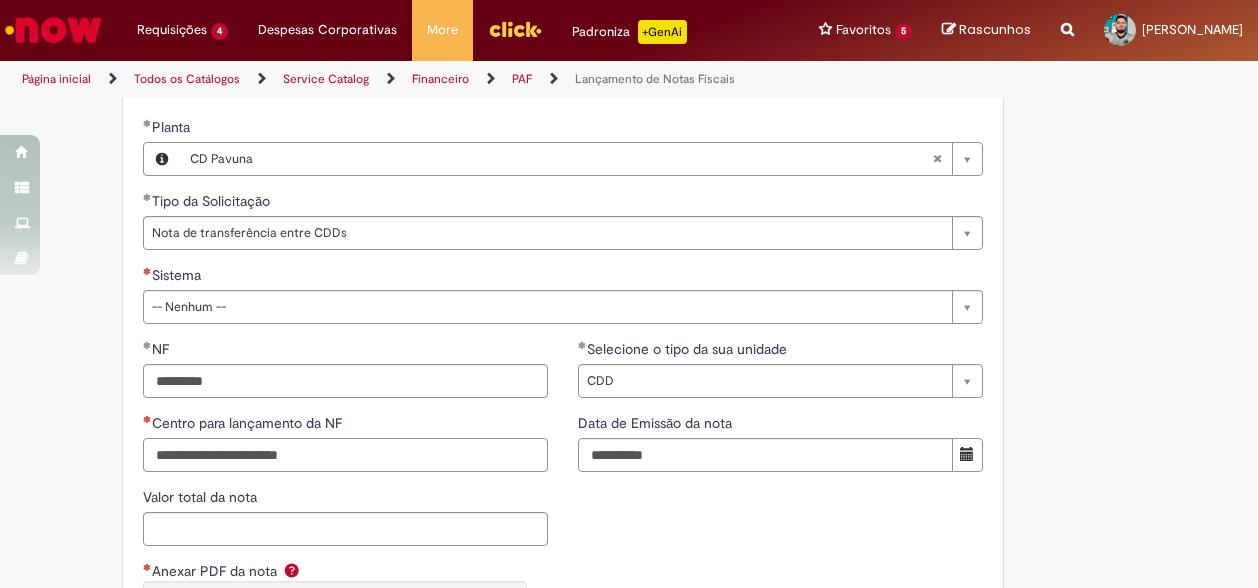click on "Centro para lançamento da NF" at bounding box center (345, 455) 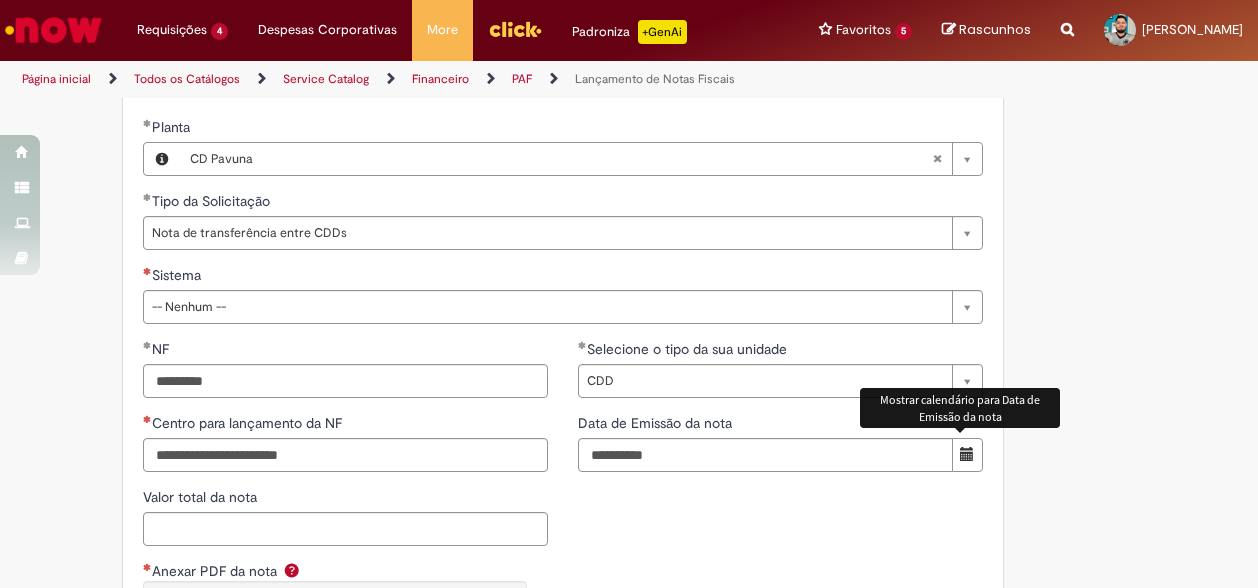 click at bounding box center [967, 454] 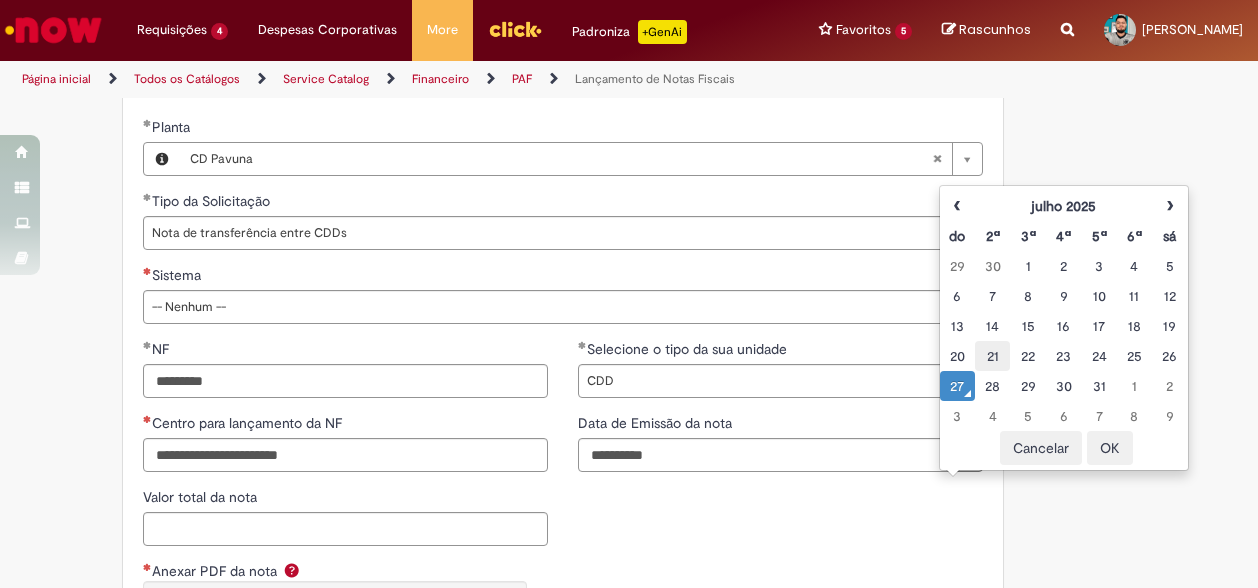 click on "21" at bounding box center [992, 356] 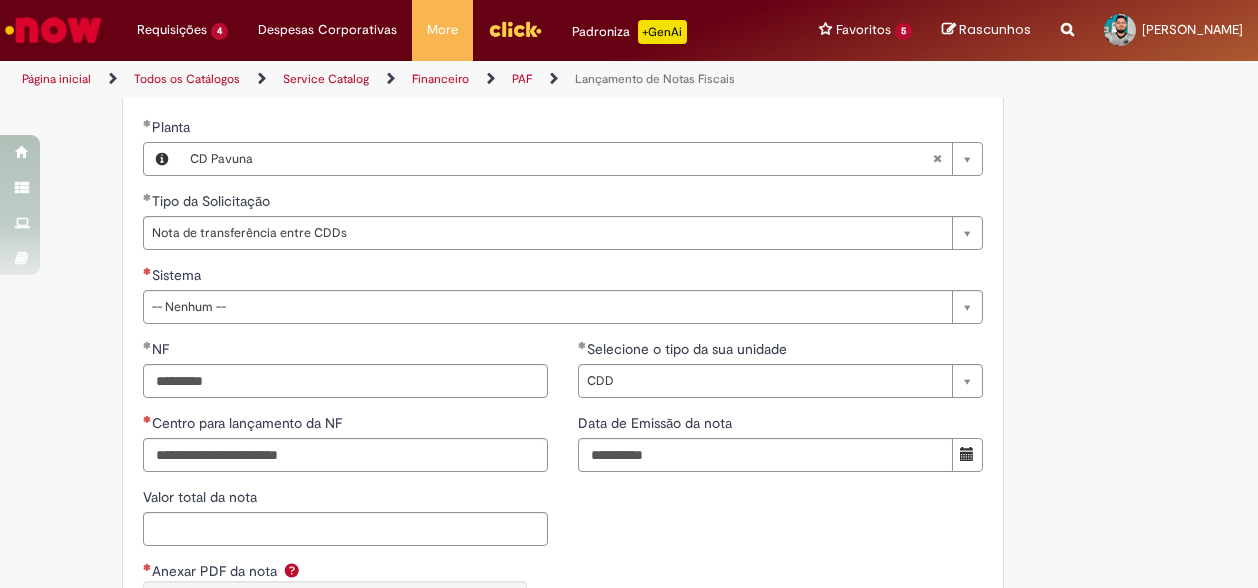 click on "**********" at bounding box center (563, 514) 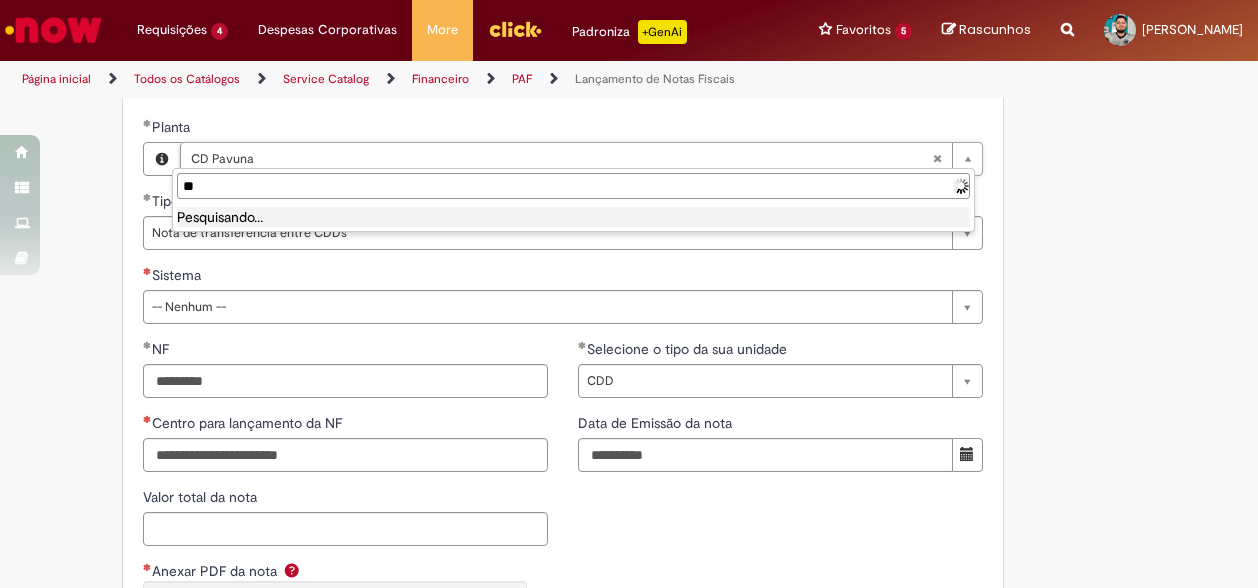 type on "*" 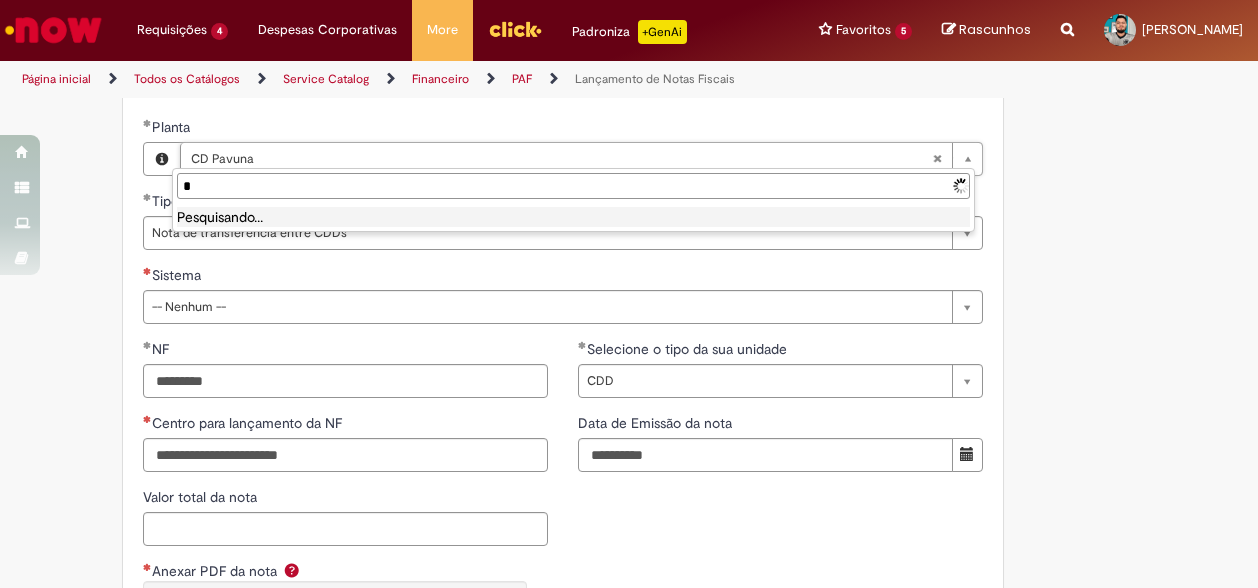 type on "*********" 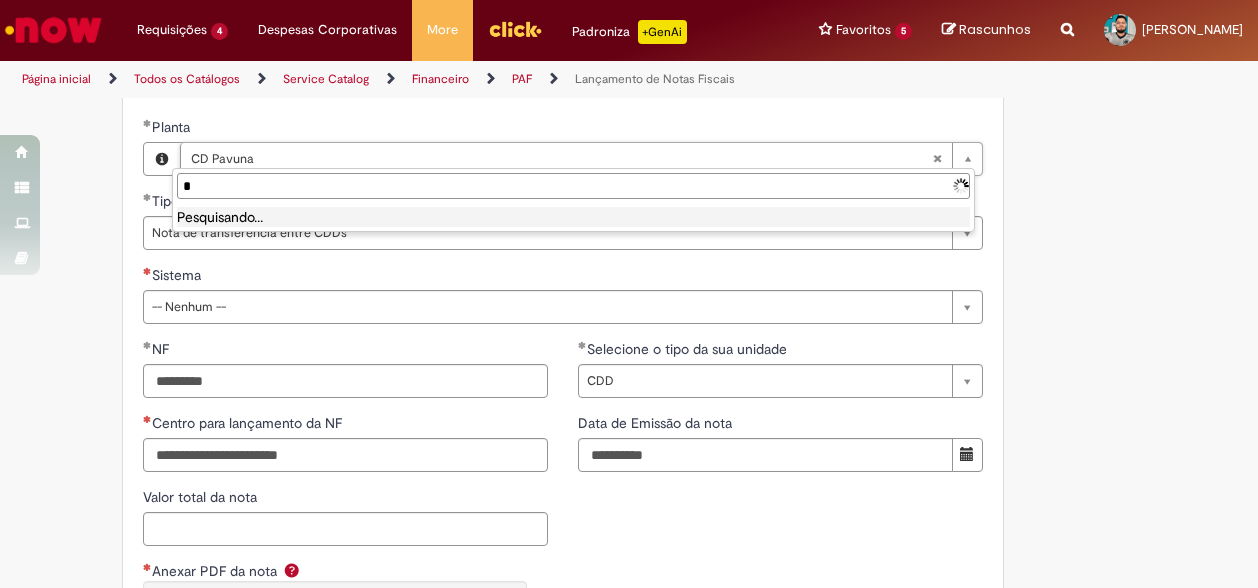 type 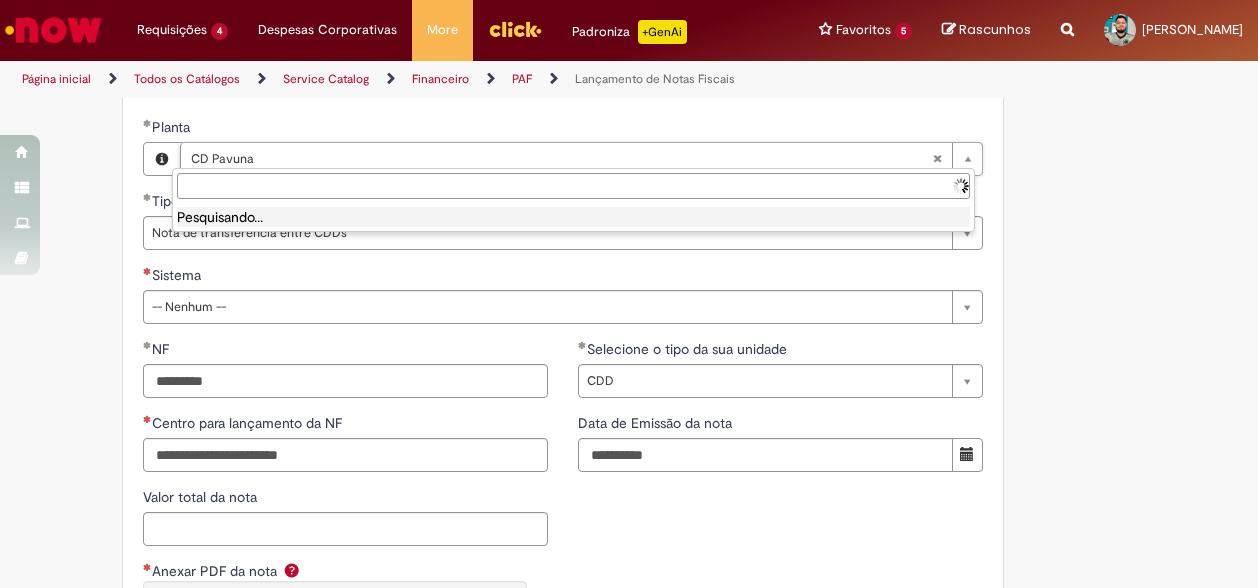 scroll, scrollTop: 0, scrollLeft: 67, axis: horizontal 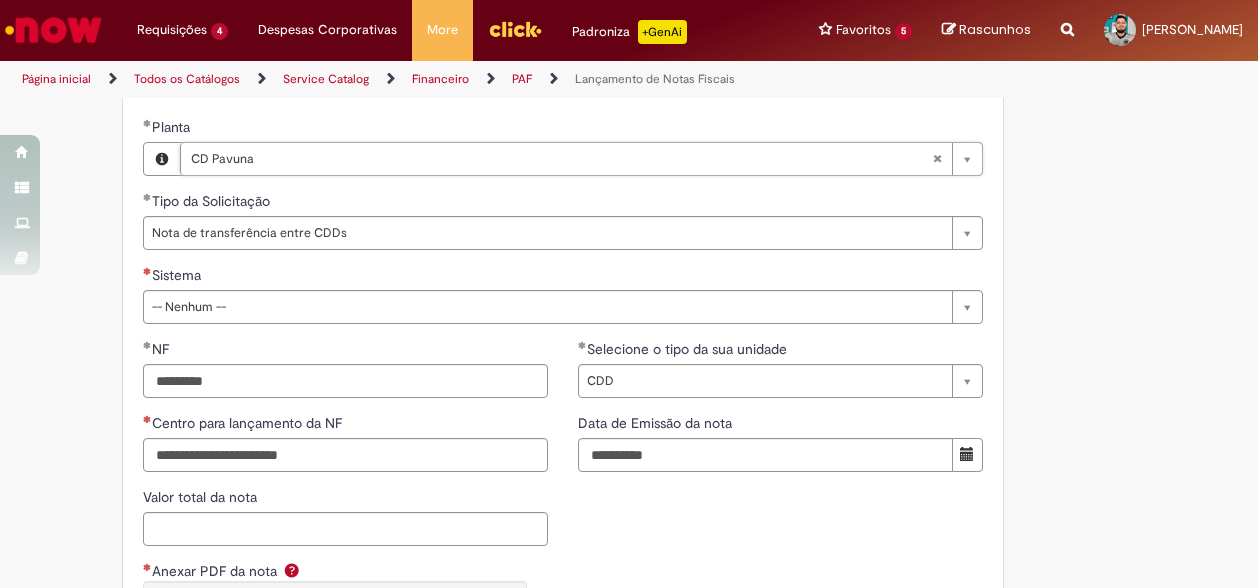 type 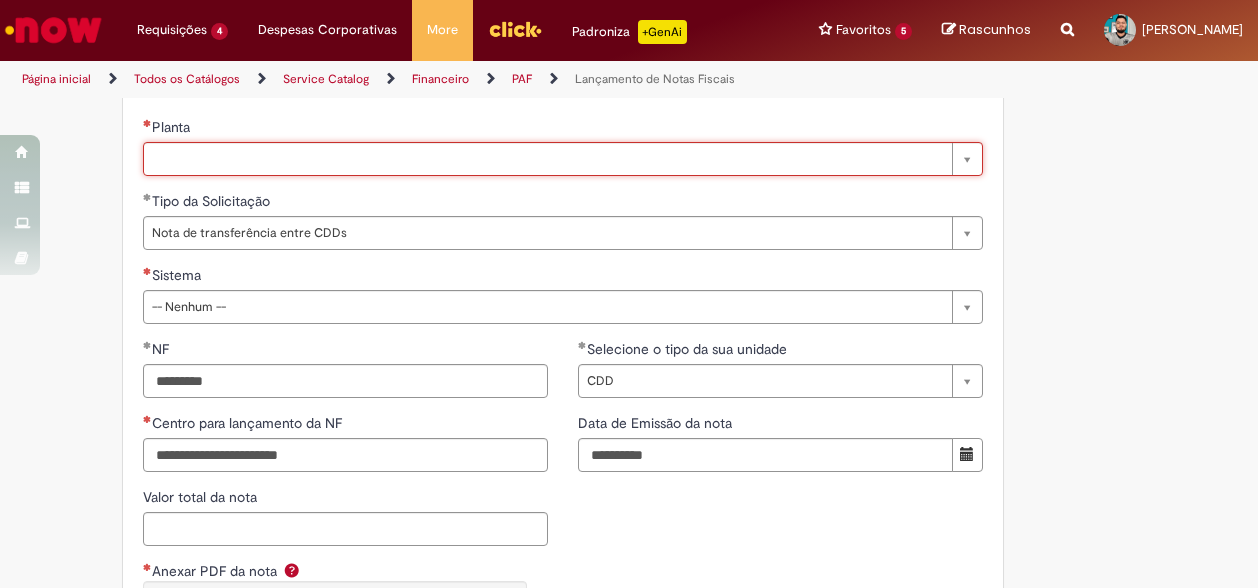 type on "*" 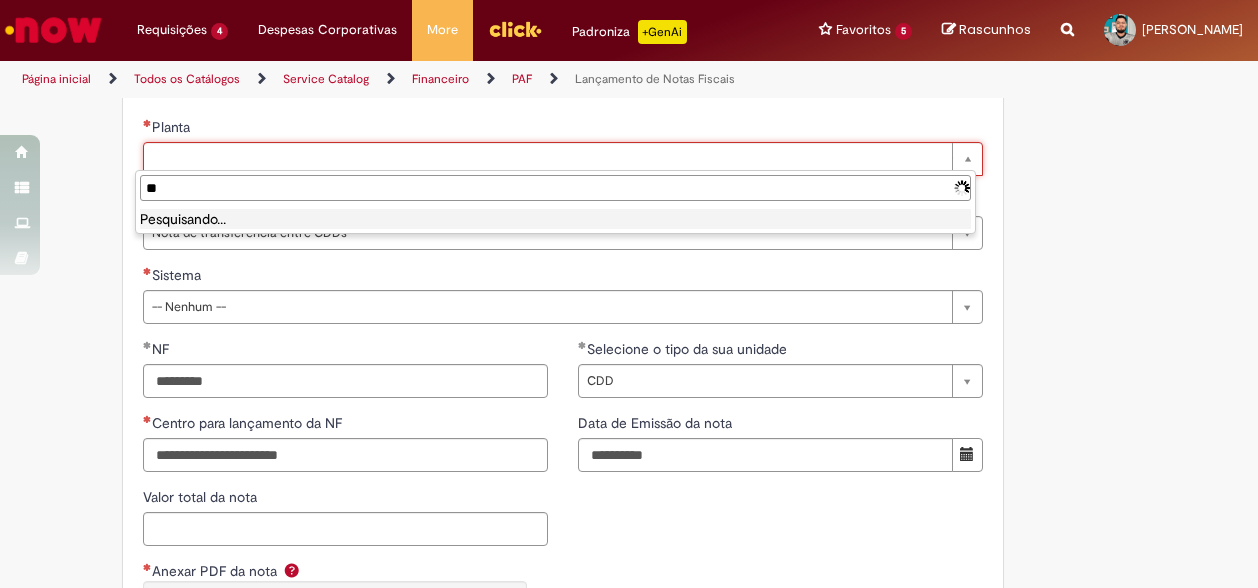 type on "*" 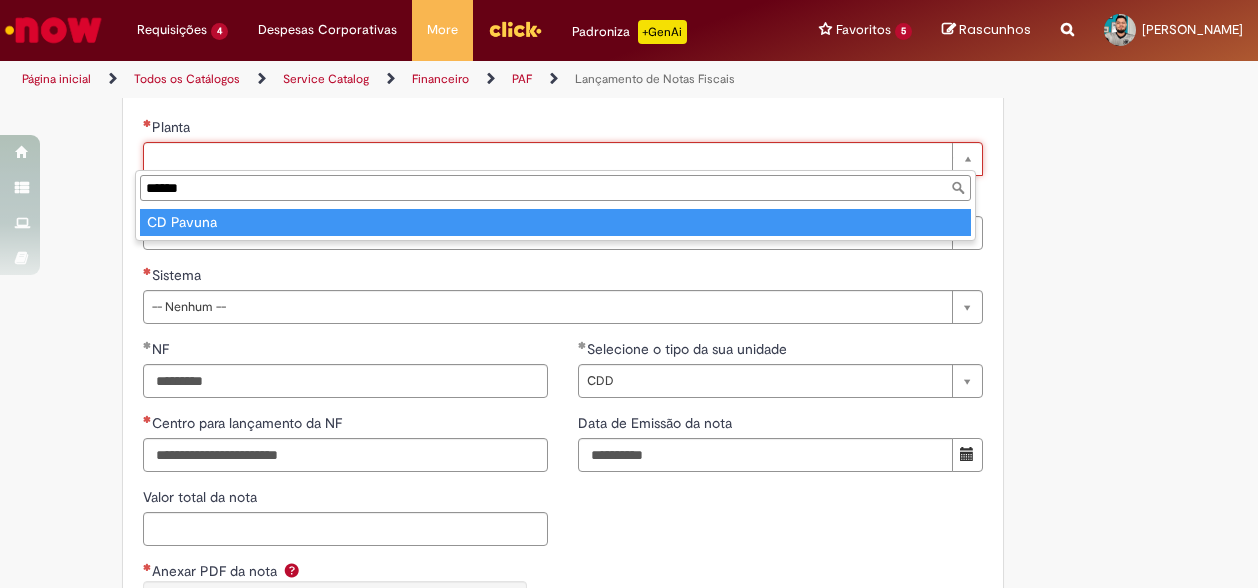 type on "******" 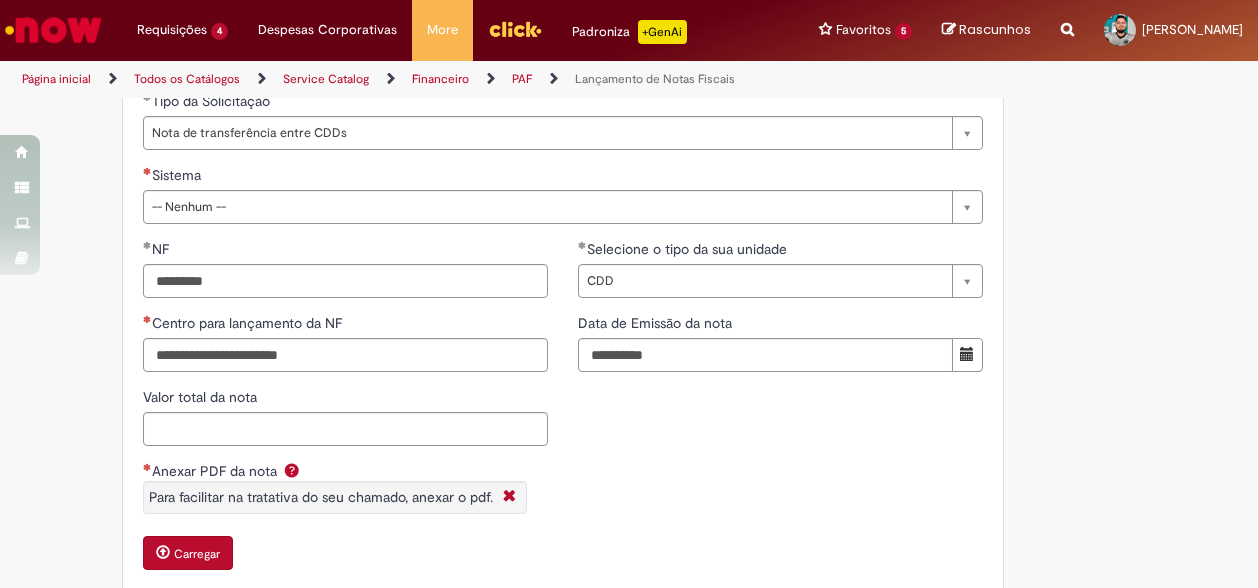 scroll, scrollTop: 1500, scrollLeft: 0, axis: vertical 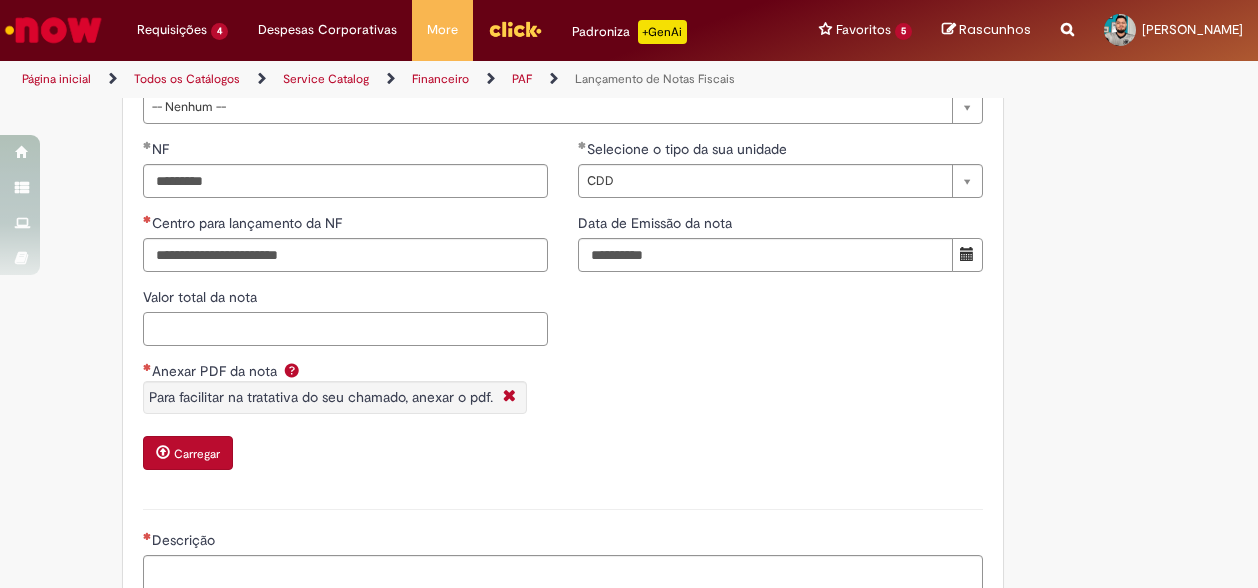 click on "Valor total da nota" at bounding box center [345, 329] 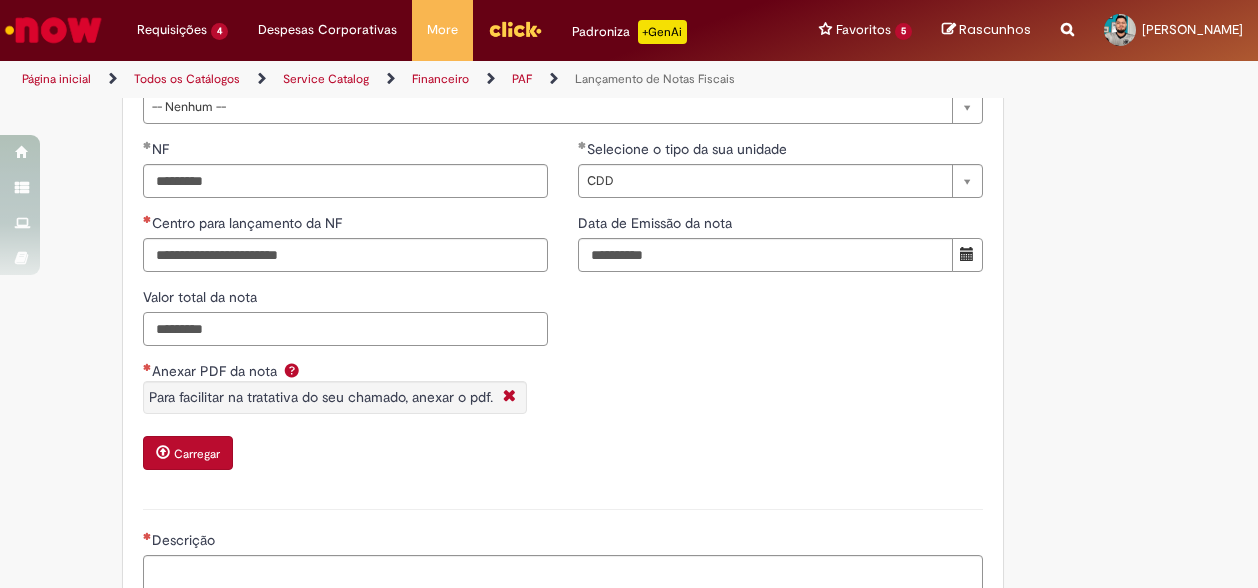 type on "********" 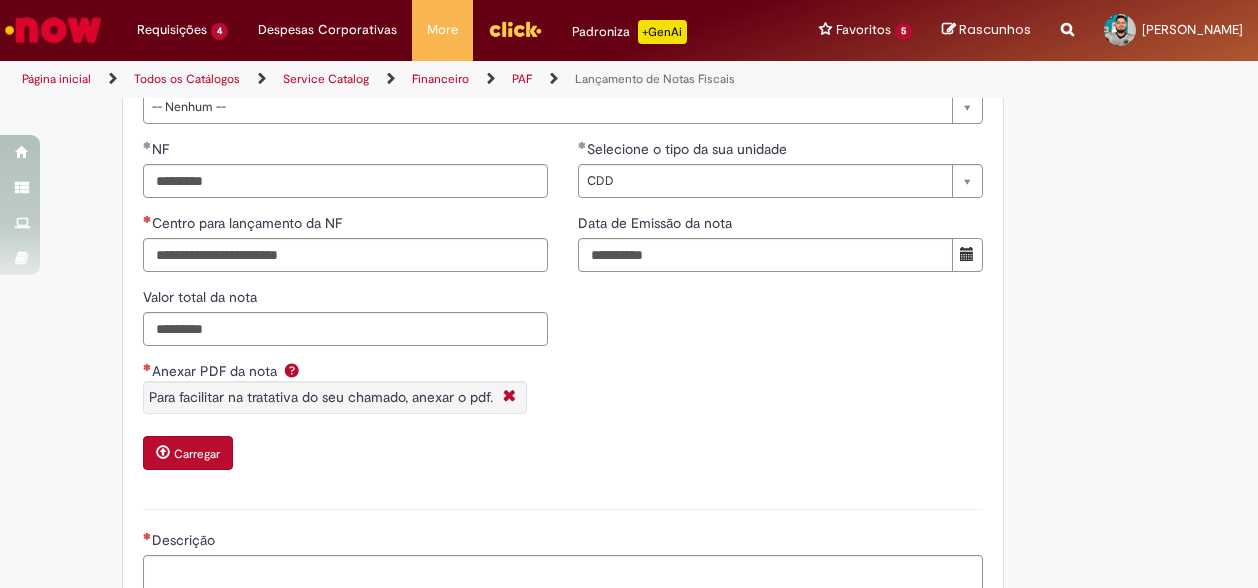 click on "**********" at bounding box center [563, 314] 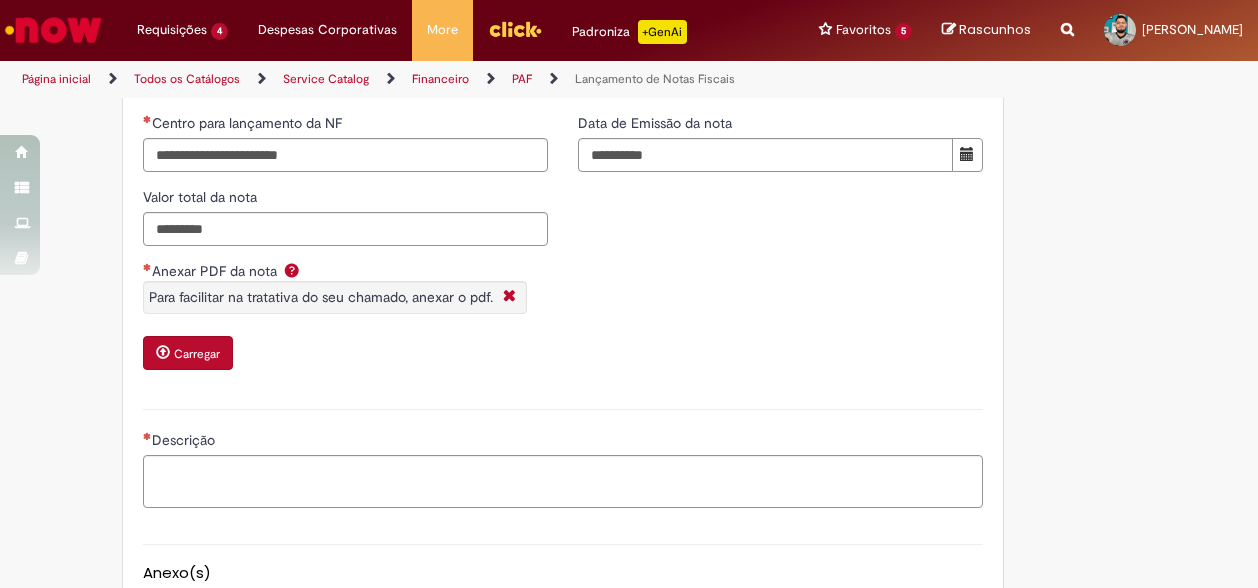click on "Carregar" at bounding box center (197, 354) 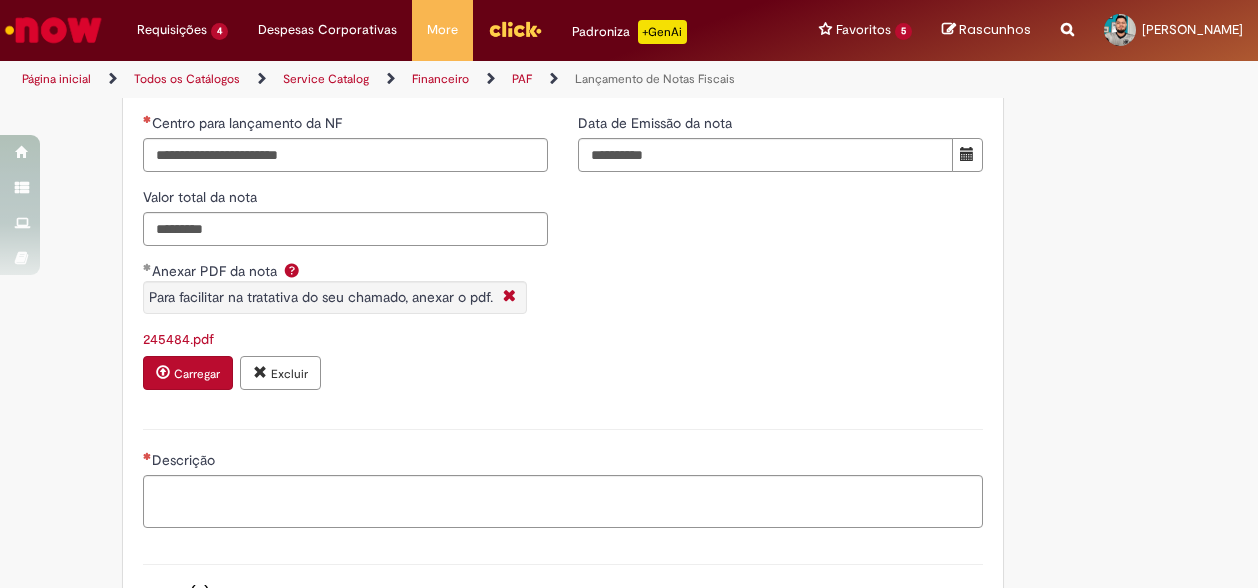 click on "245484.pdf" at bounding box center (178, 339) 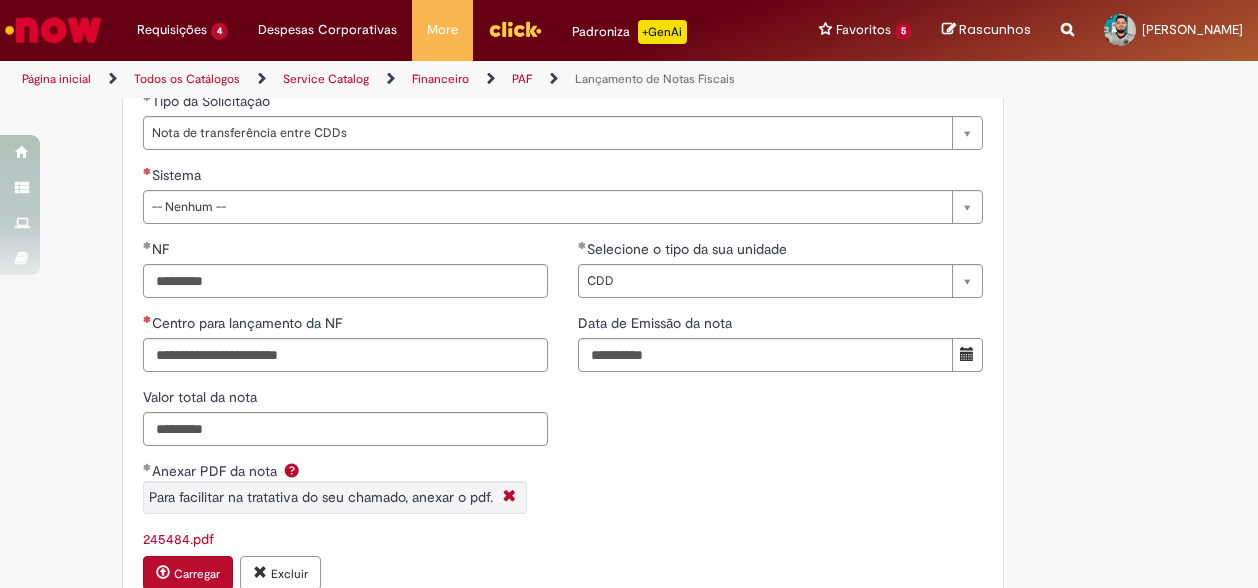 scroll, scrollTop: 1300, scrollLeft: 0, axis: vertical 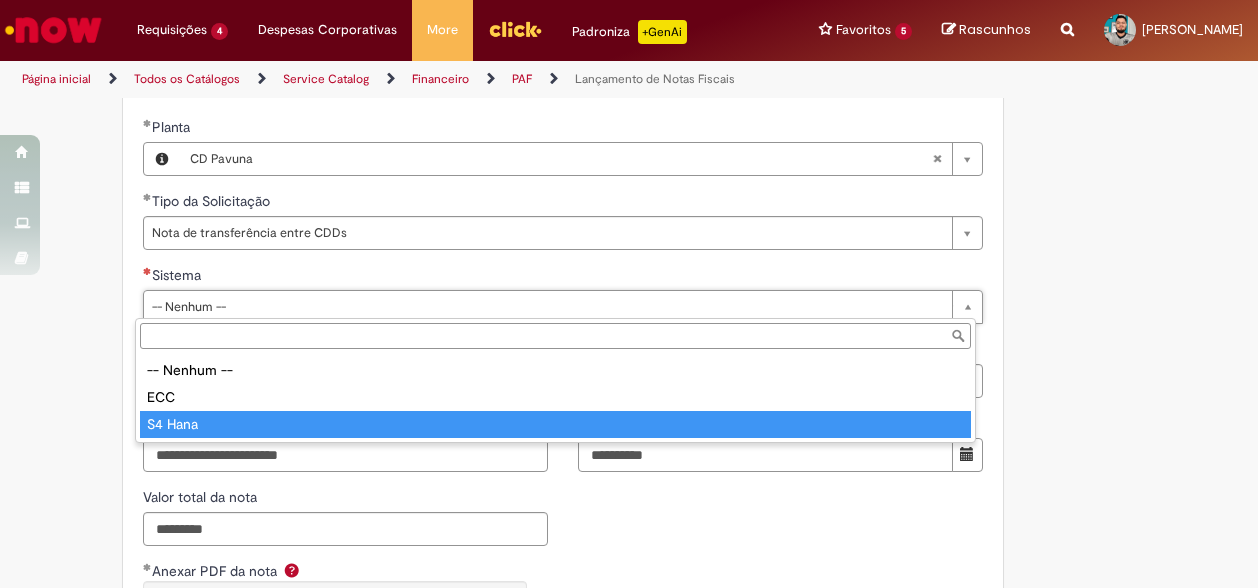 type on "*******" 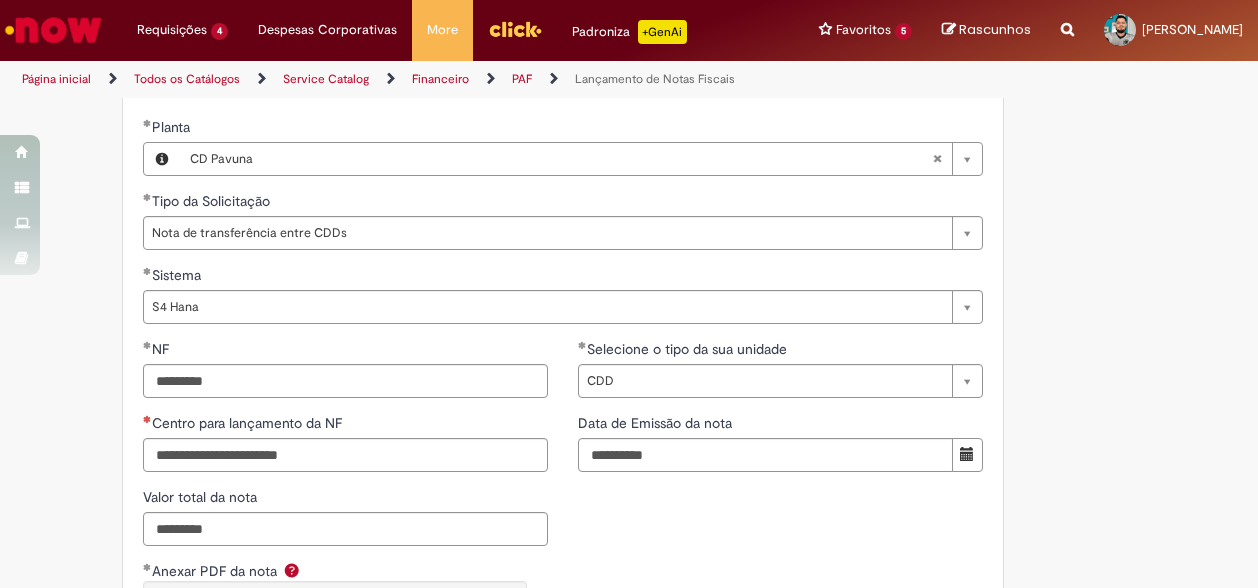 click on "**********" at bounding box center (563, 524) 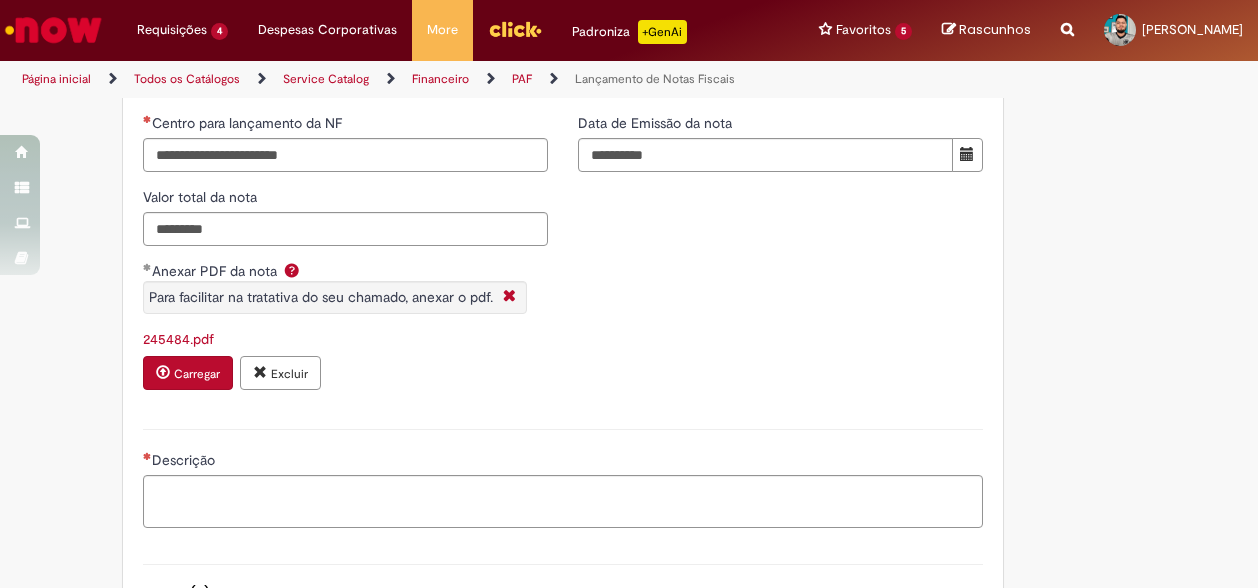 scroll, scrollTop: 1500, scrollLeft: 0, axis: vertical 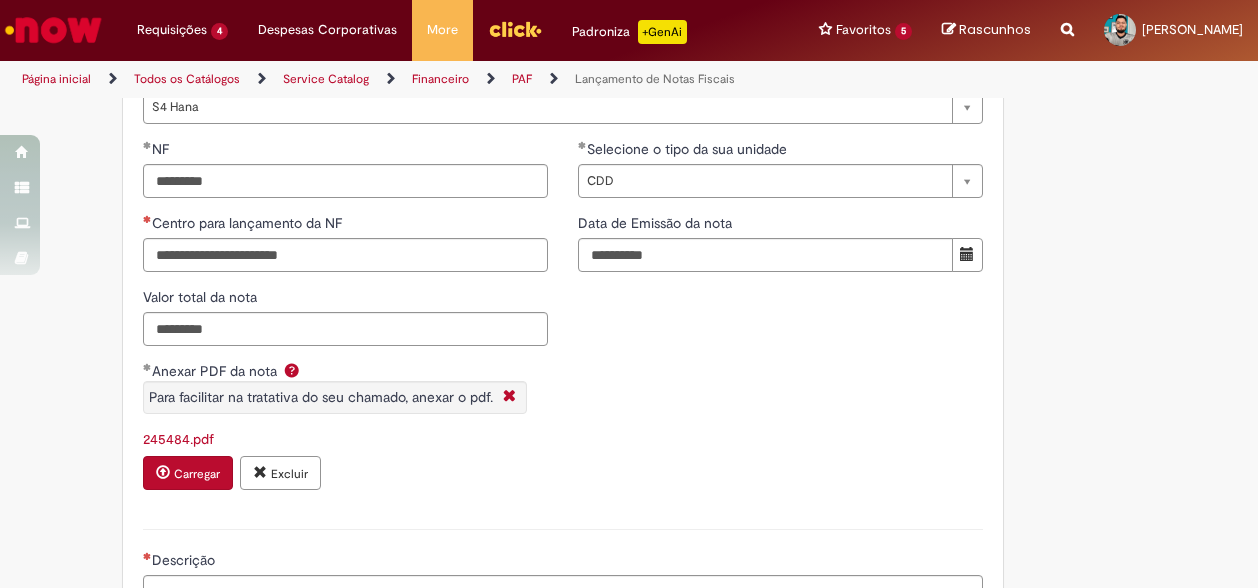 click on "**********" at bounding box center (563, 324) 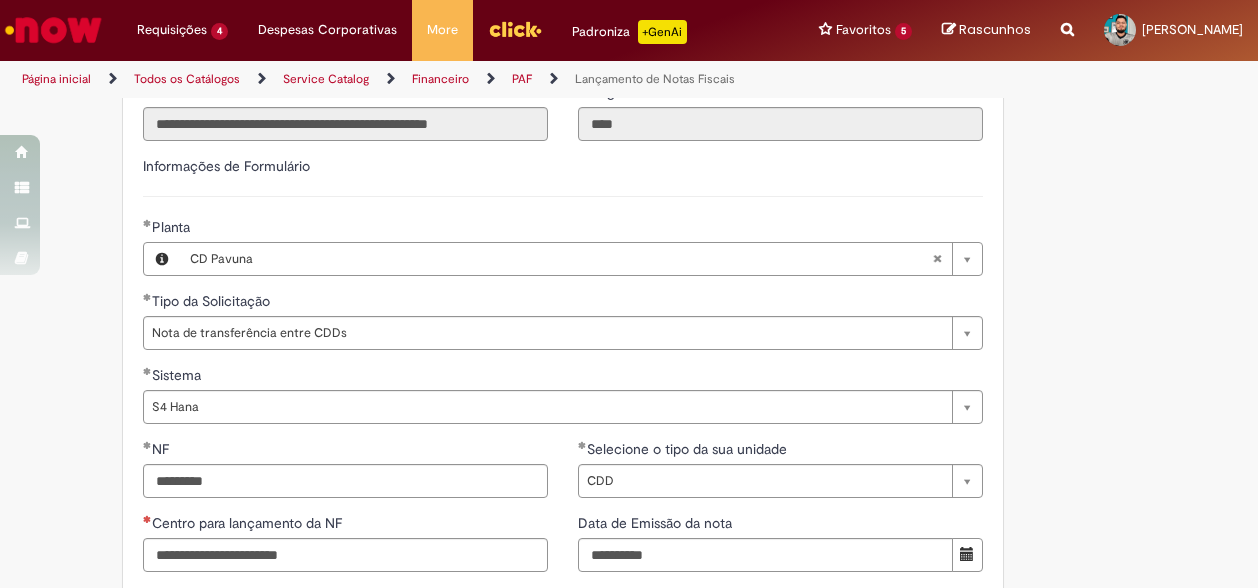 scroll, scrollTop: 1300, scrollLeft: 0, axis: vertical 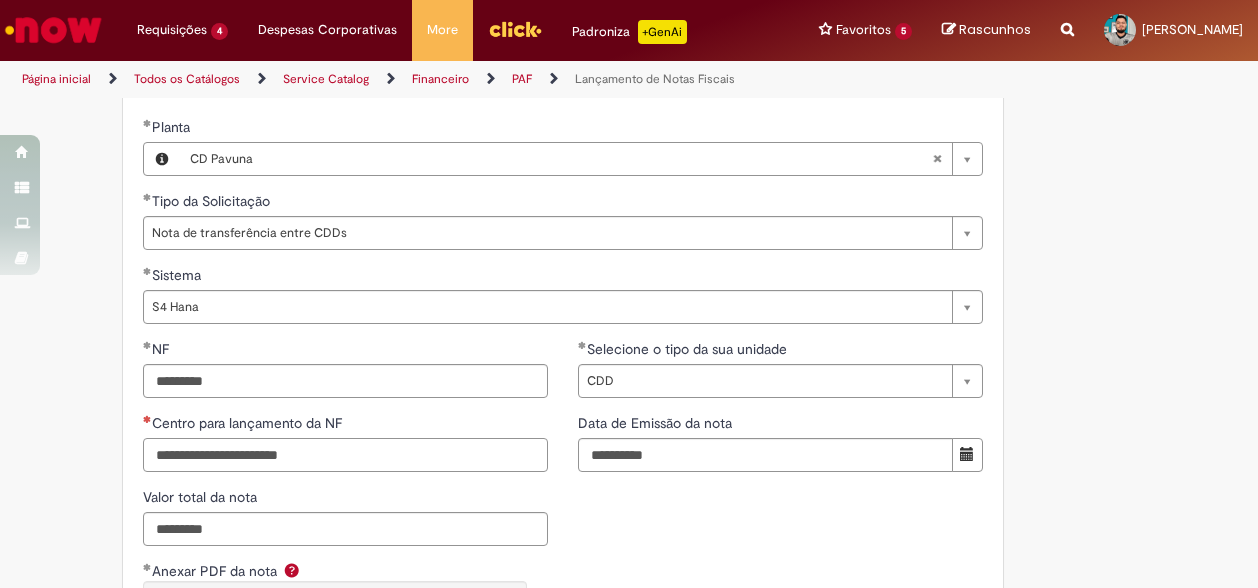 click on "Centro para lançamento da NF" at bounding box center [345, 455] 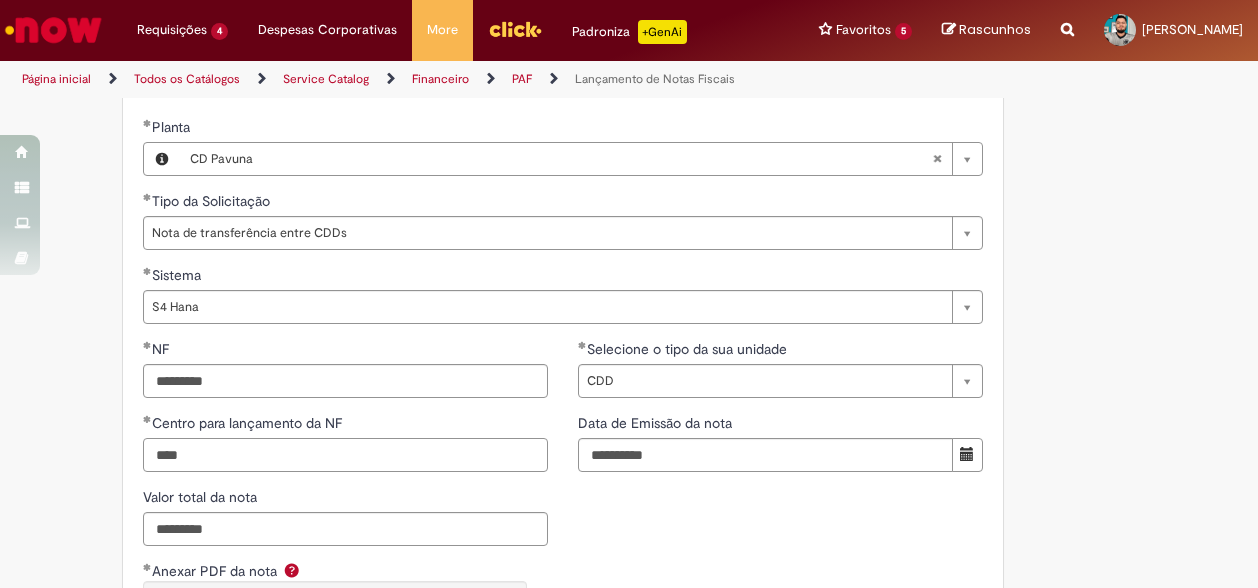 type on "****" 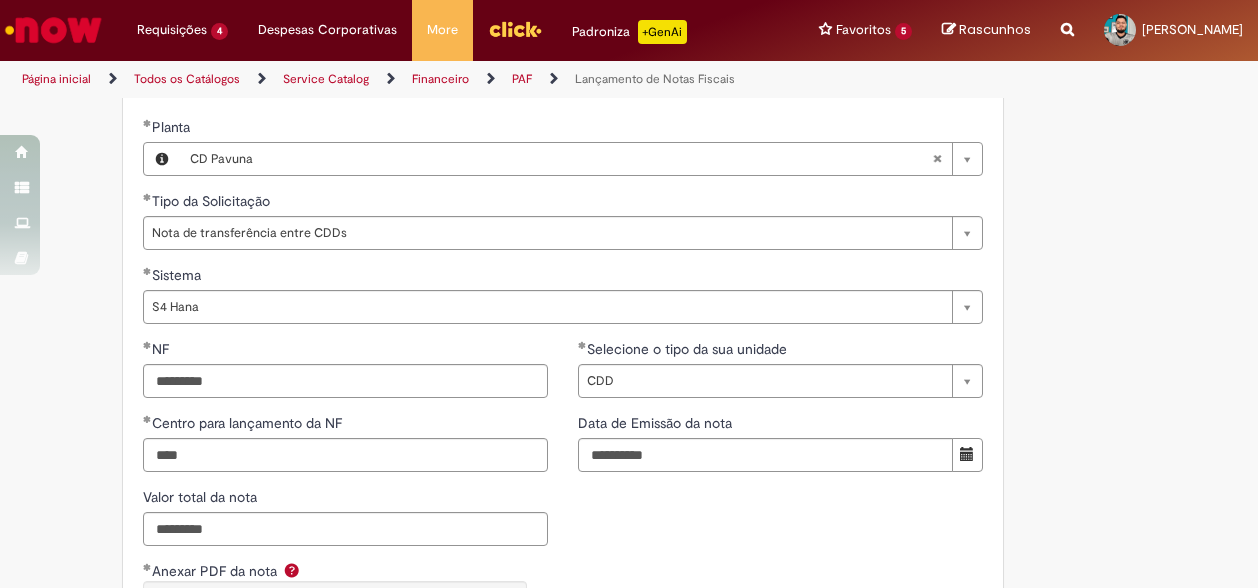 click on "**********" at bounding box center (563, 524) 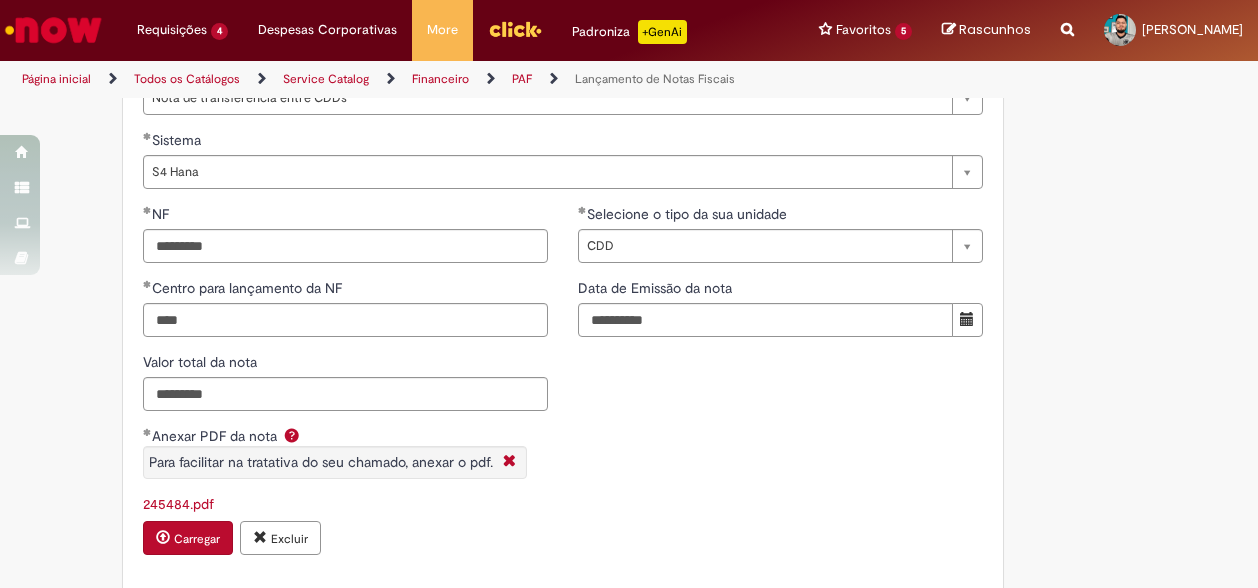 scroll, scrollTop: 1835, scrollLeft: 0, axis: vertical 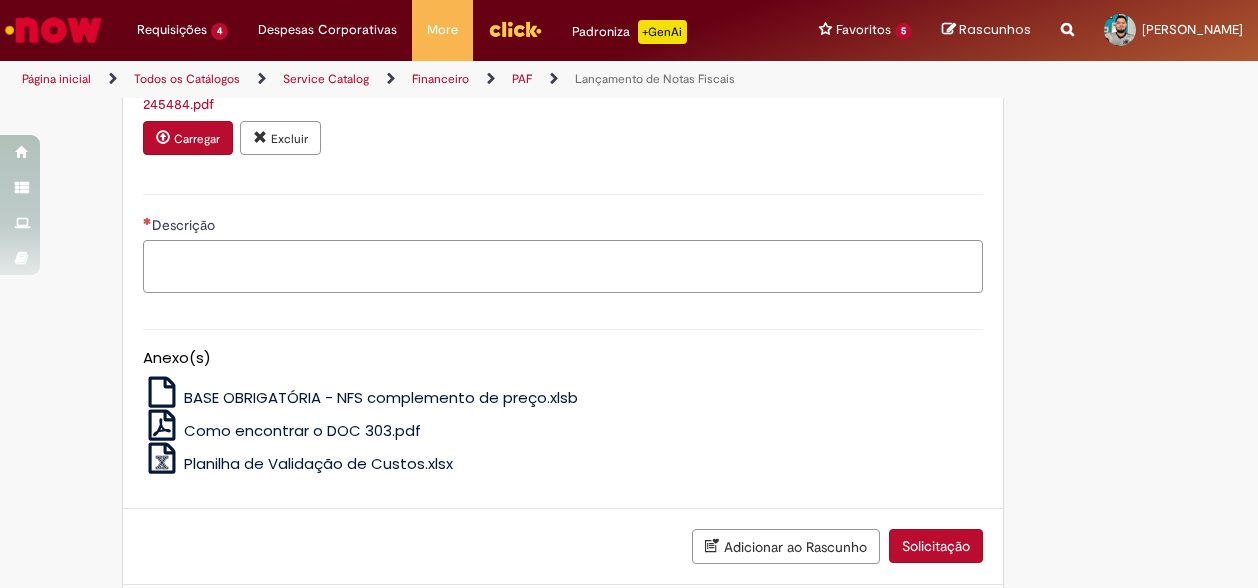 click on "Descrição" at bounding box center [563, 266] 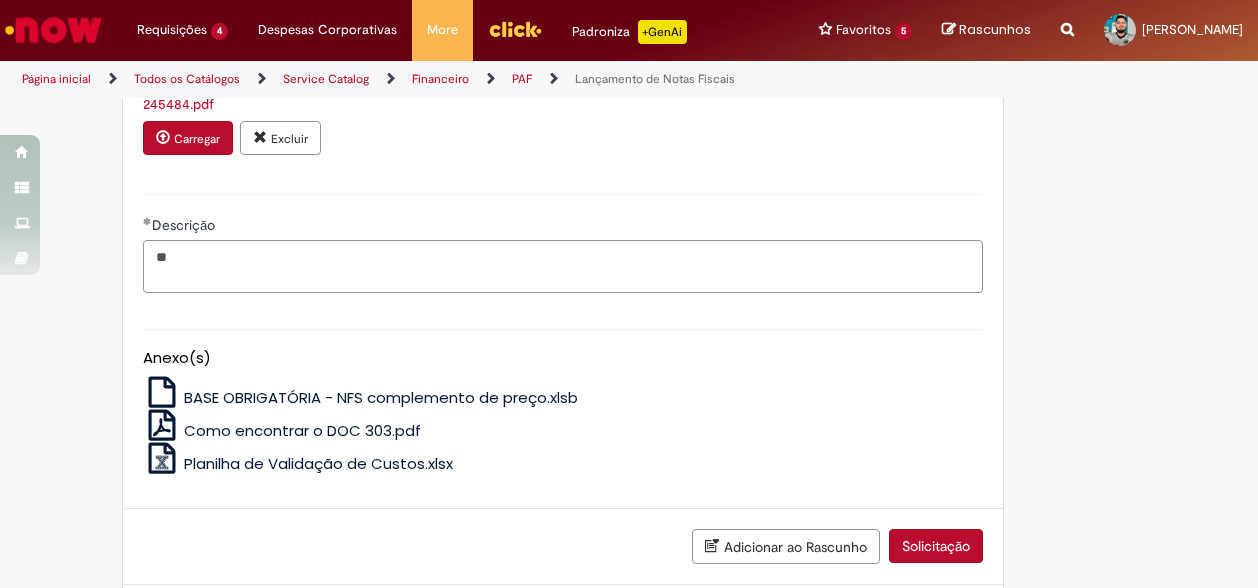 type on "*" 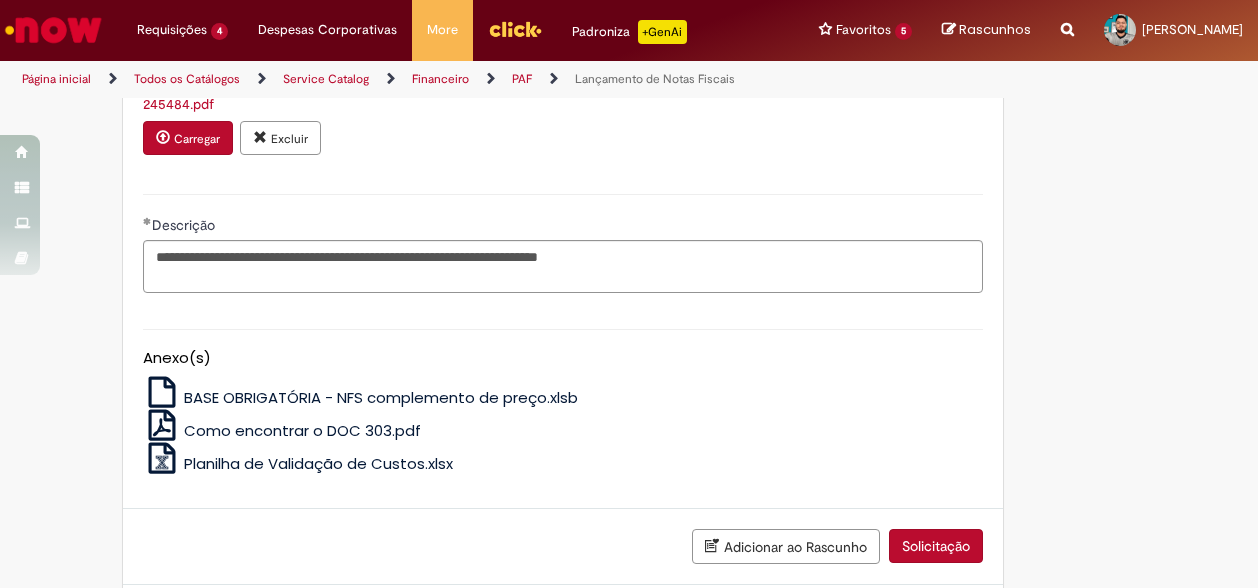 click on "**********" at bounding box center (563, 241) 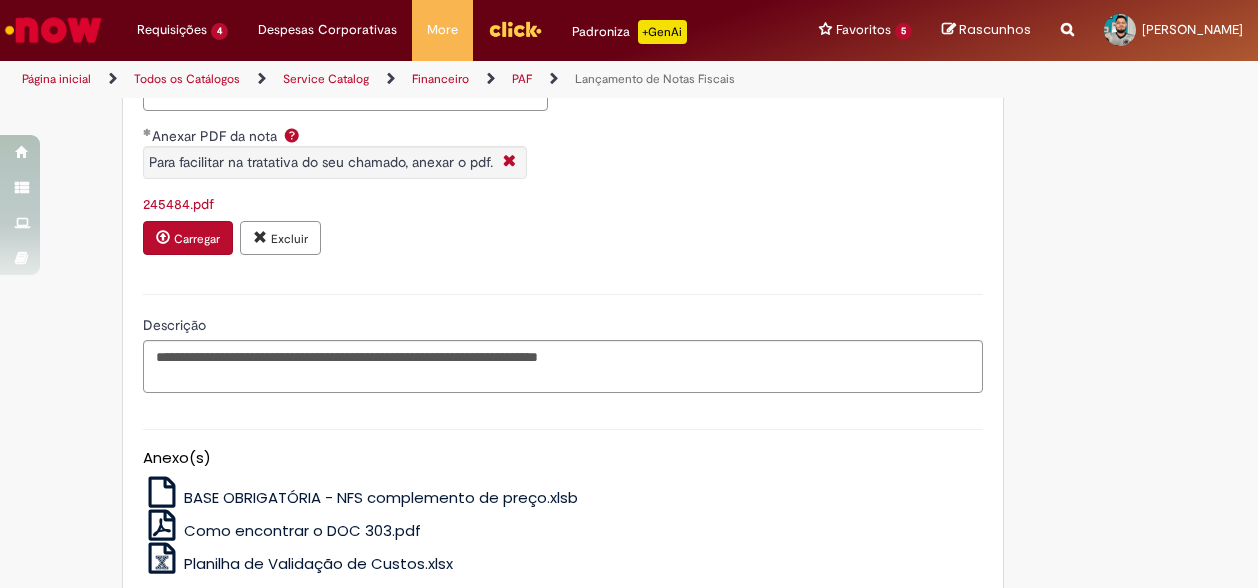 scroll, scrollTop: 1935, scrollLeft: 0, axis: vertical 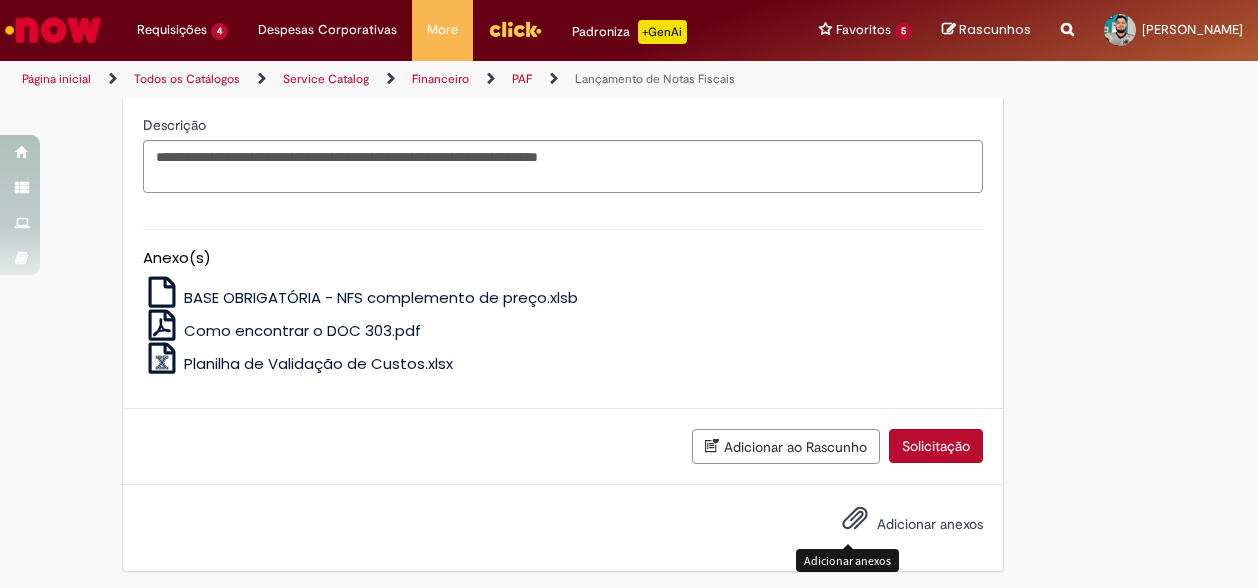 click at bounding box center (855, 519) 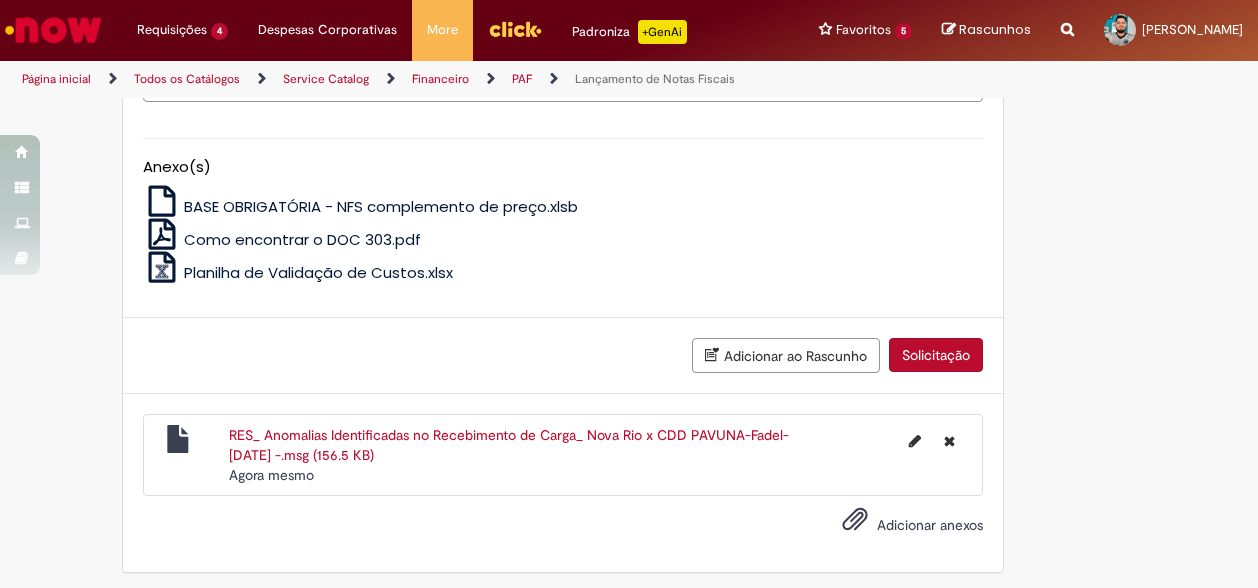 scroll, scrollTop: 1726, scrollLeft: 0, axis: vertical 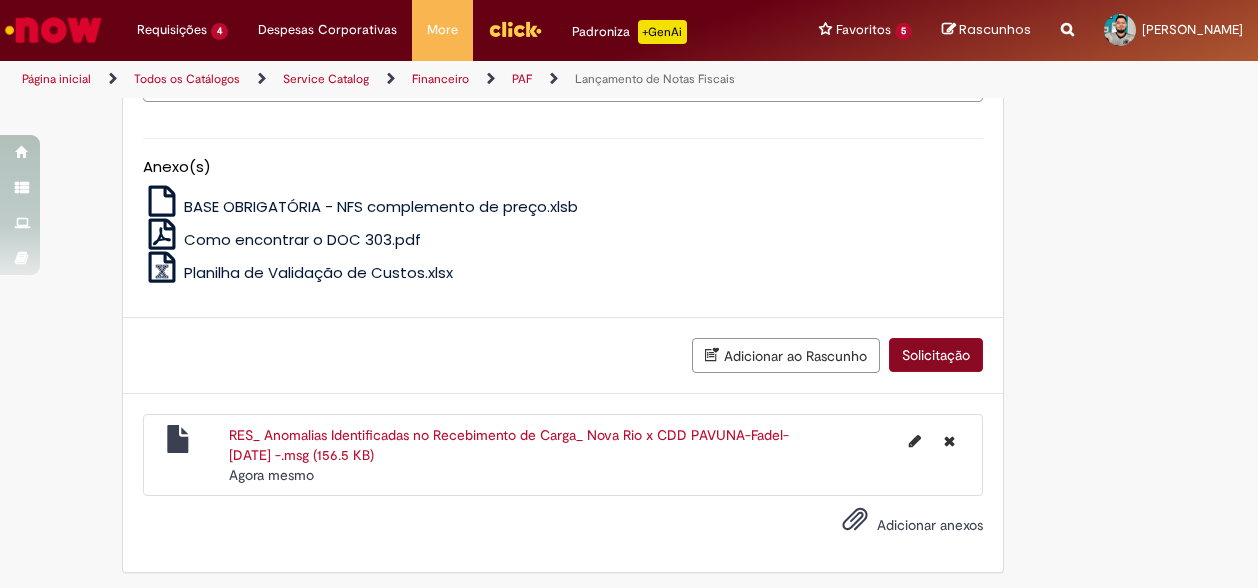 type on "**********" 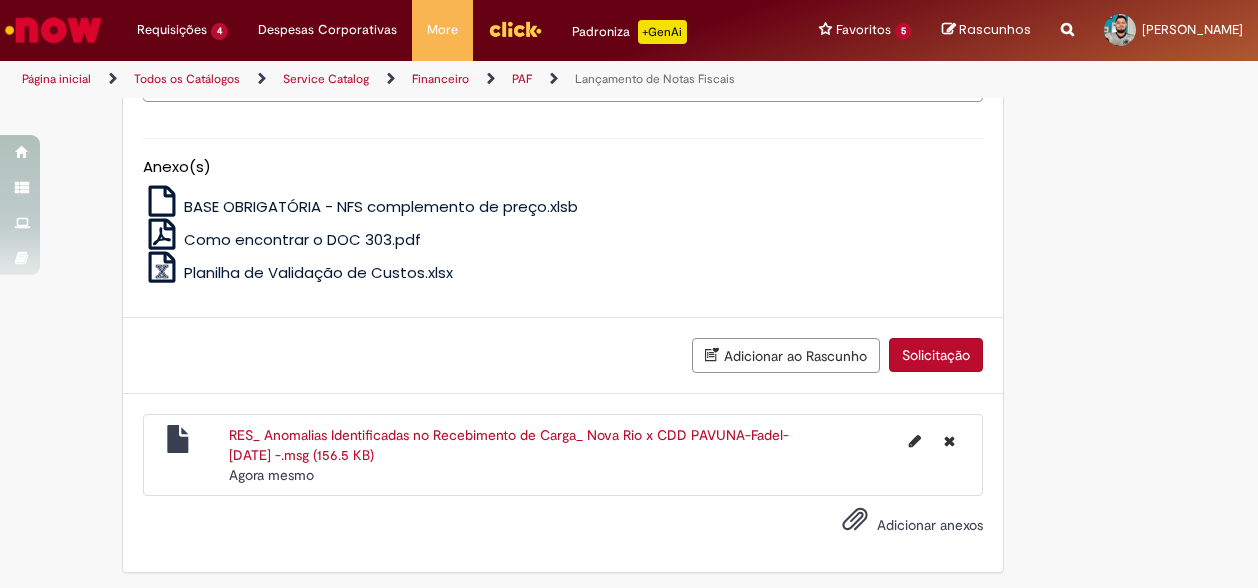 click on "Solicitação" at bounding box center (936, 355) 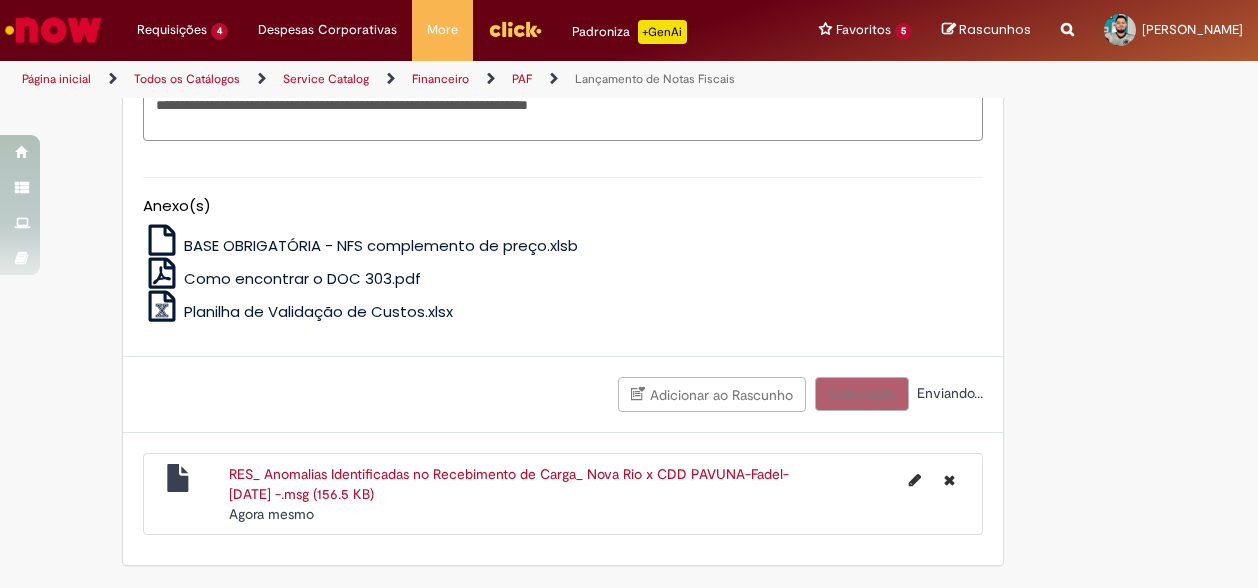 scroll, scrollTop: 1981, scrollLeft: 0, axis: vertical 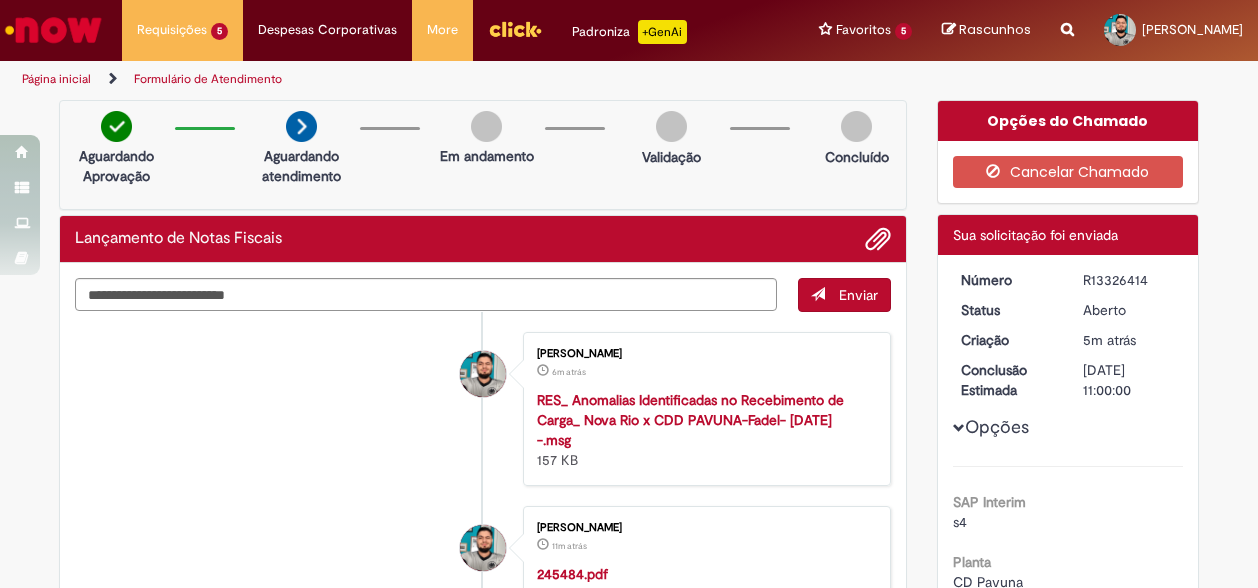 drag, startPoint x: 1154, startPoint y: 274, endPoint x: 952, endPoint y: 276, distance: 202.0099 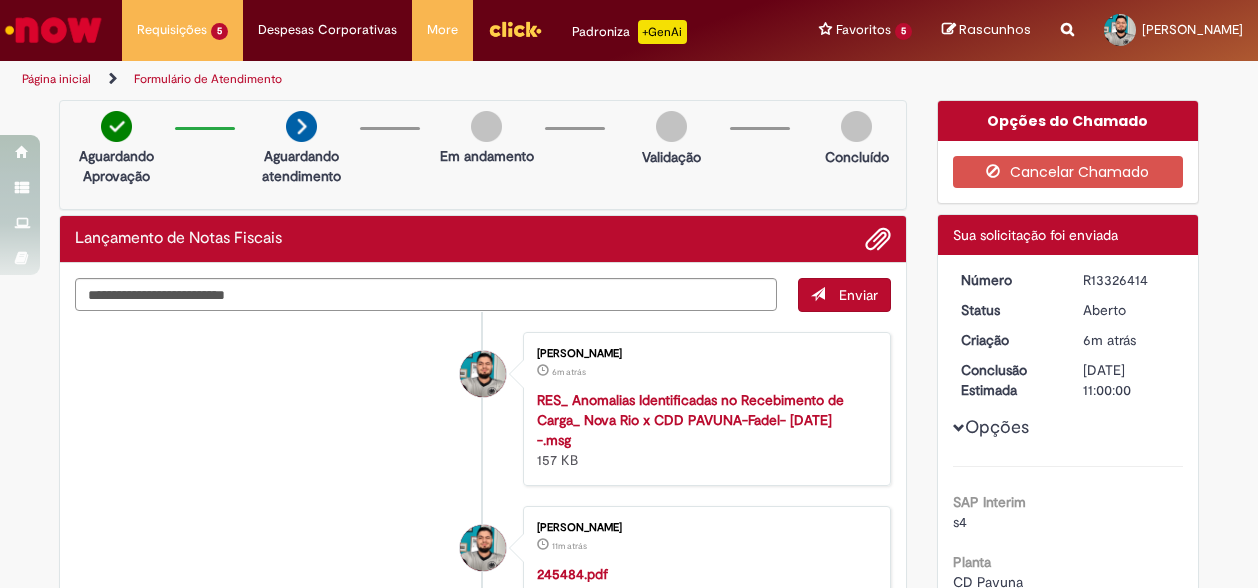click on "Status" at bounding box center (1007, 310) 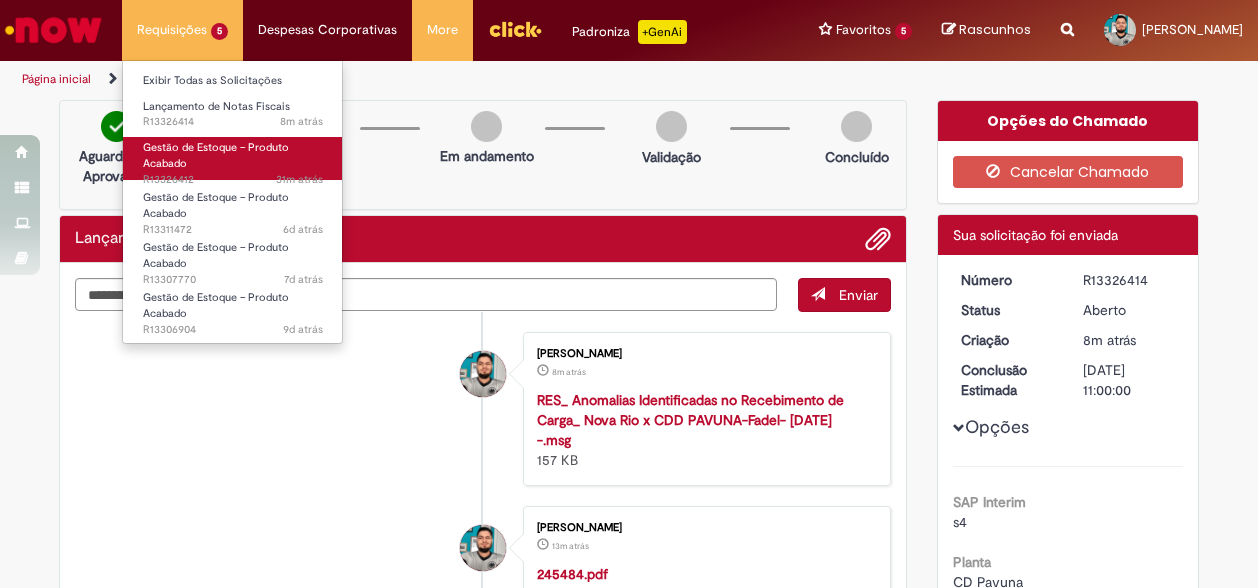click on "Gestão de Estoque – Produto Acabado" at bounding box center [216, 155] 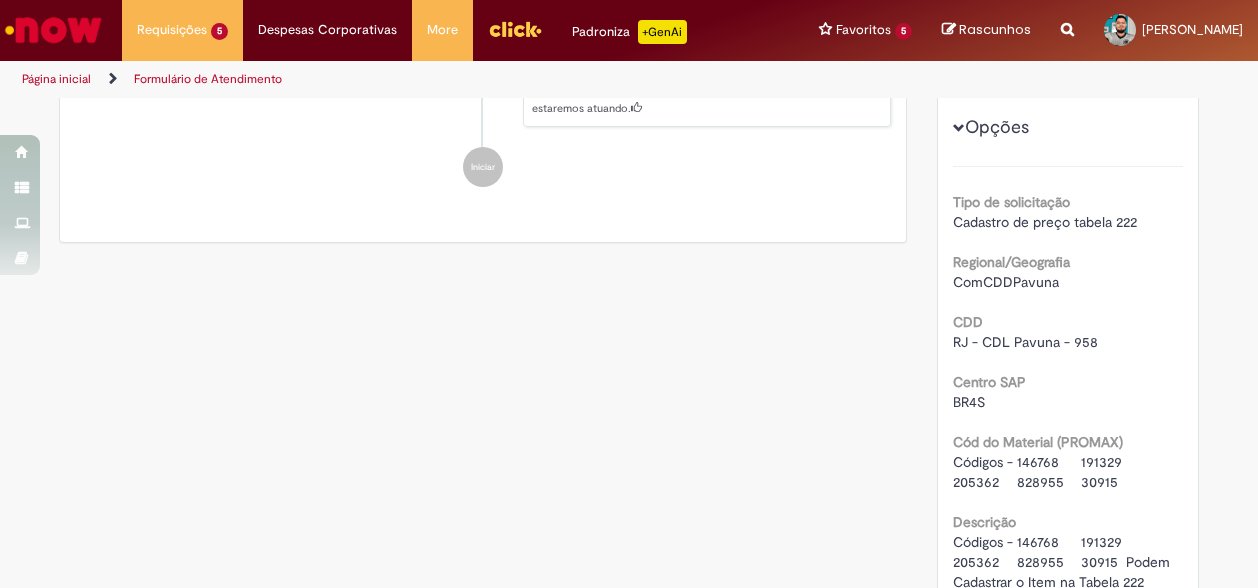 scroll, scrollTop: 500, scrollLeft: 0, axis: vertical 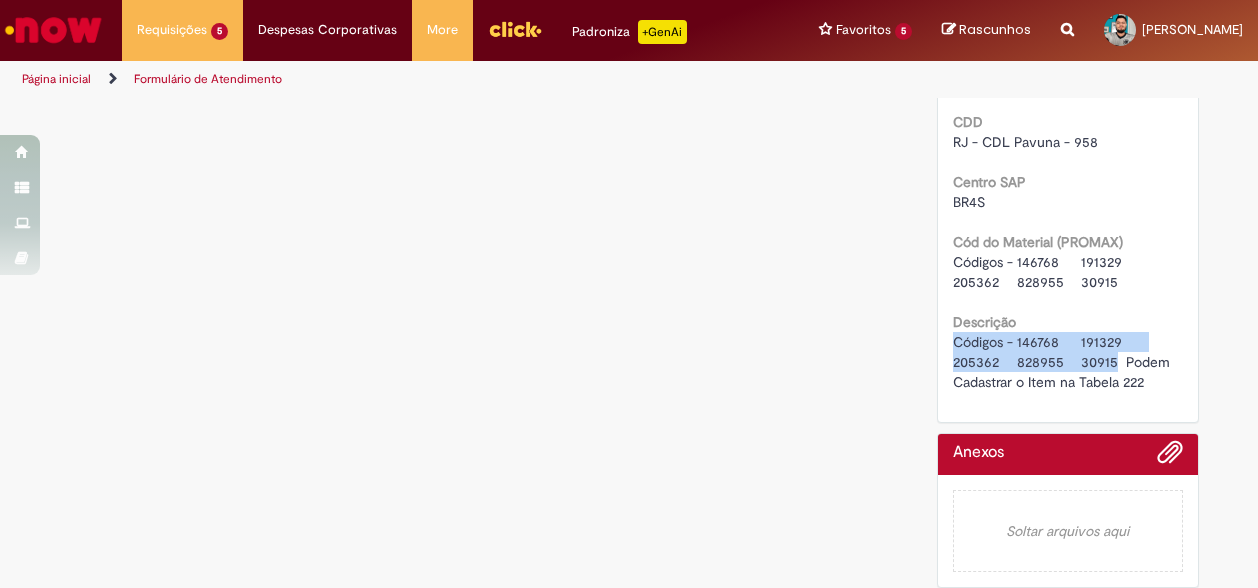 drag, startPoint x: 947, startPoint y: 334, endPoint x: 1042, endPoint y: 360, distance: 98.49365 